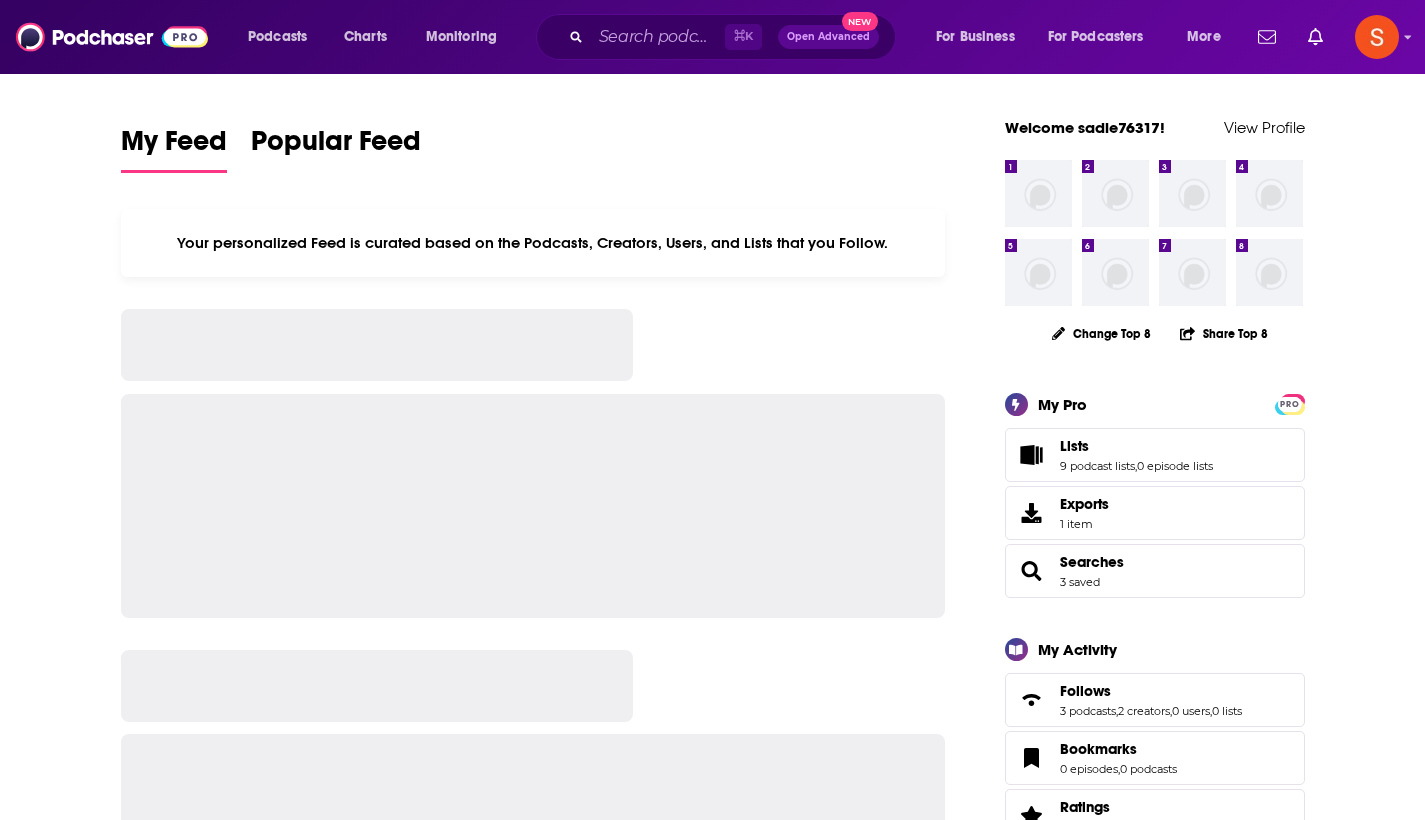 scroll, scrollTop: 0, scrollLeft: 0, axis: both 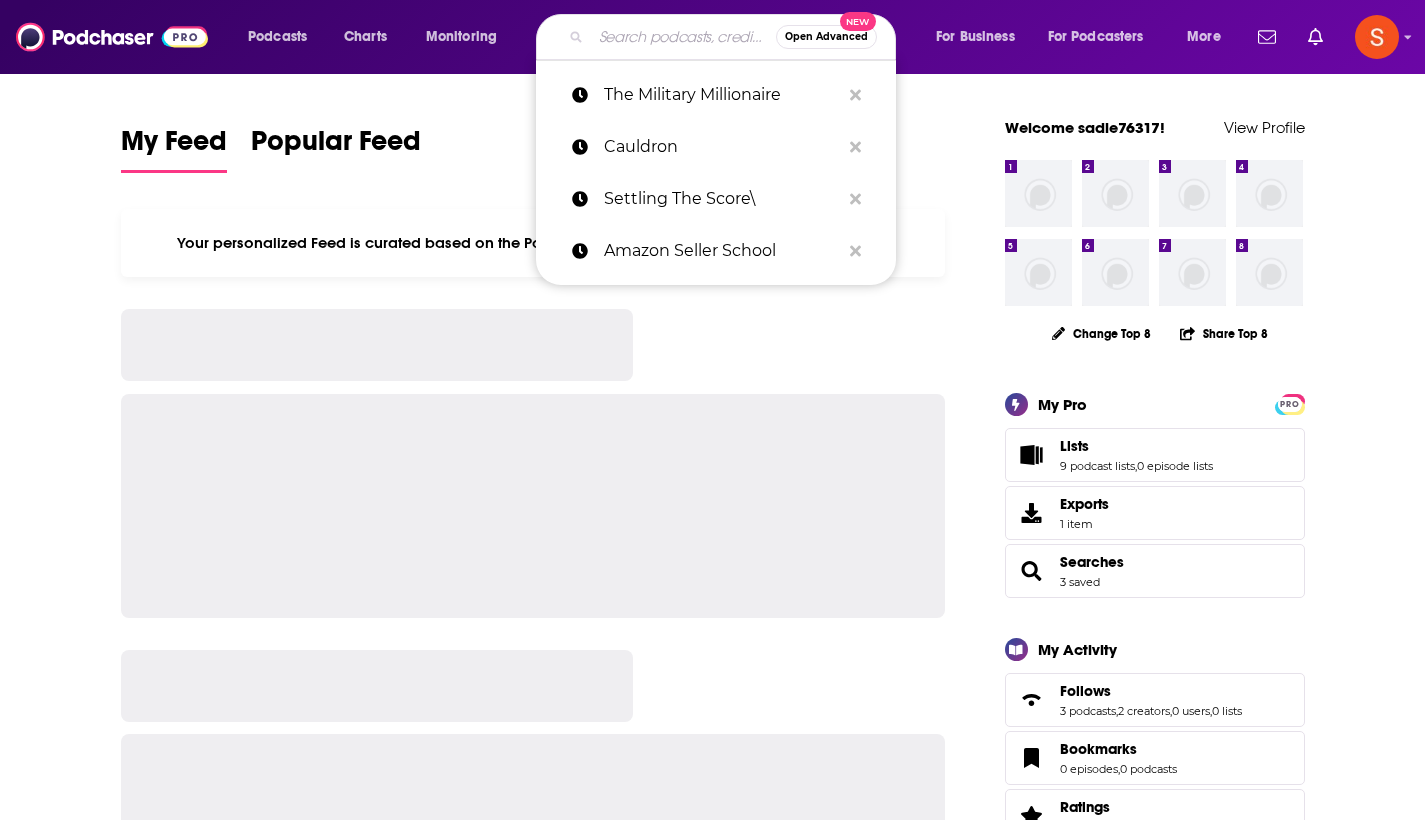 click at bounding box center [683, 37] 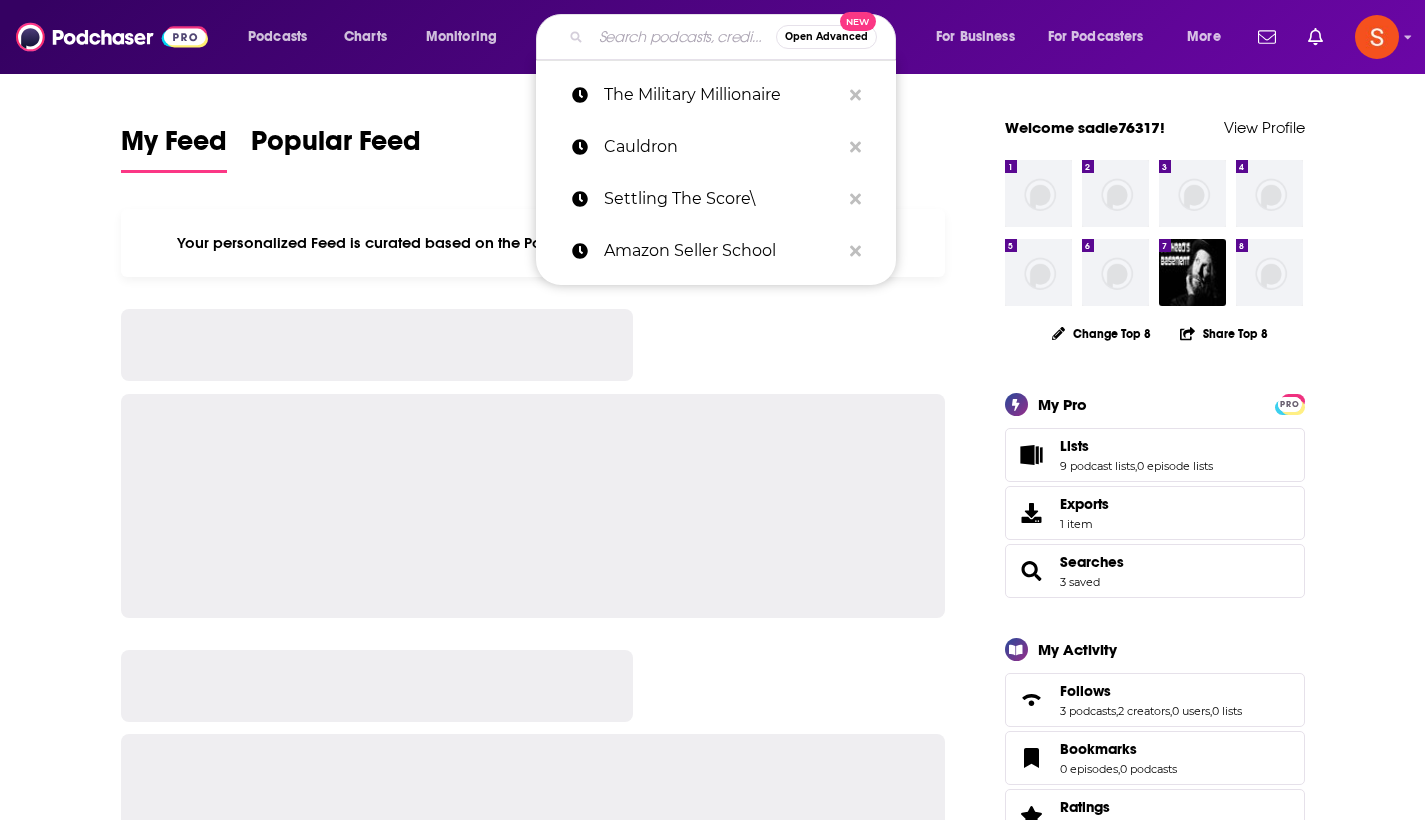 paste on "YourClassical Storytime" 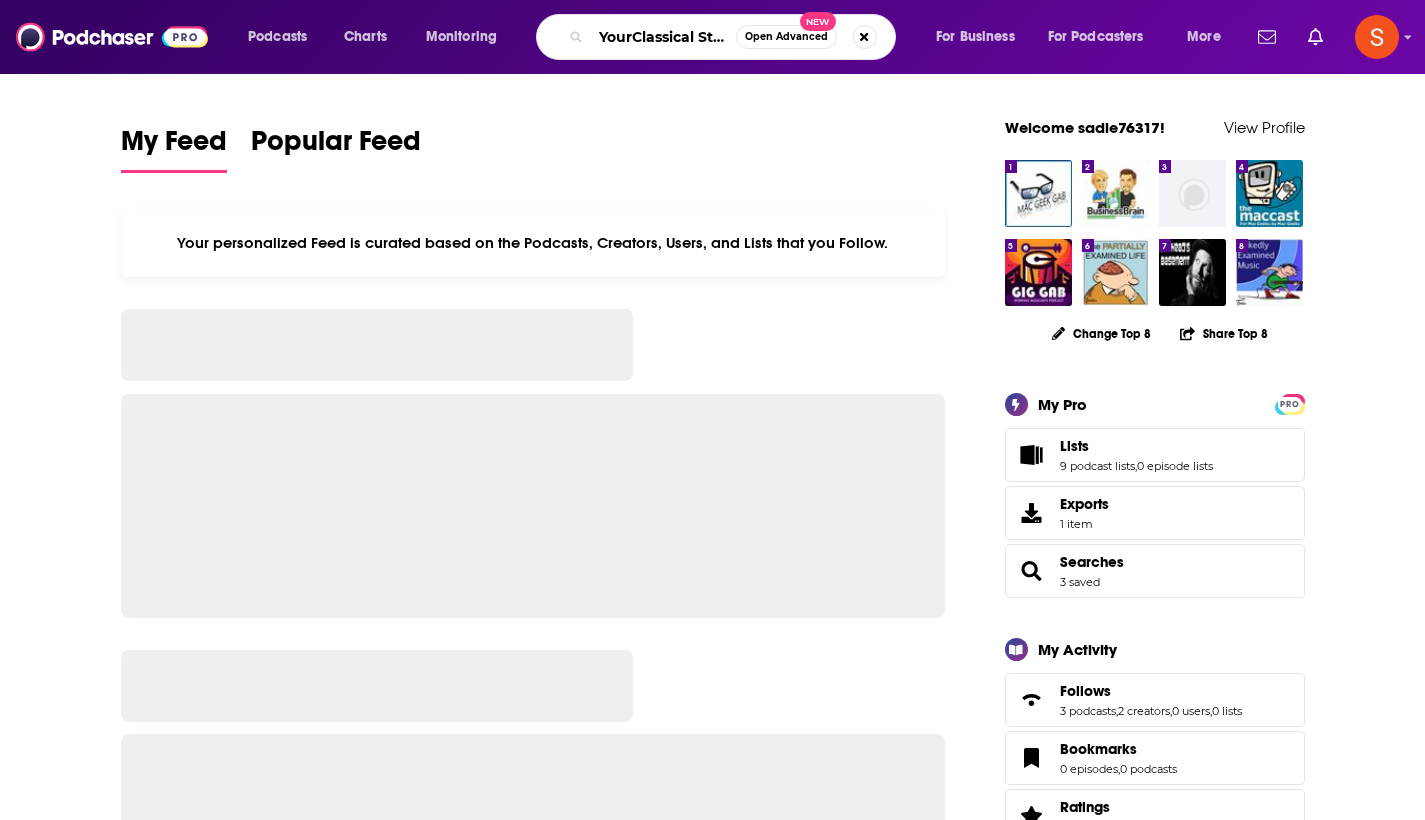 type on "YourClassical Storytime" 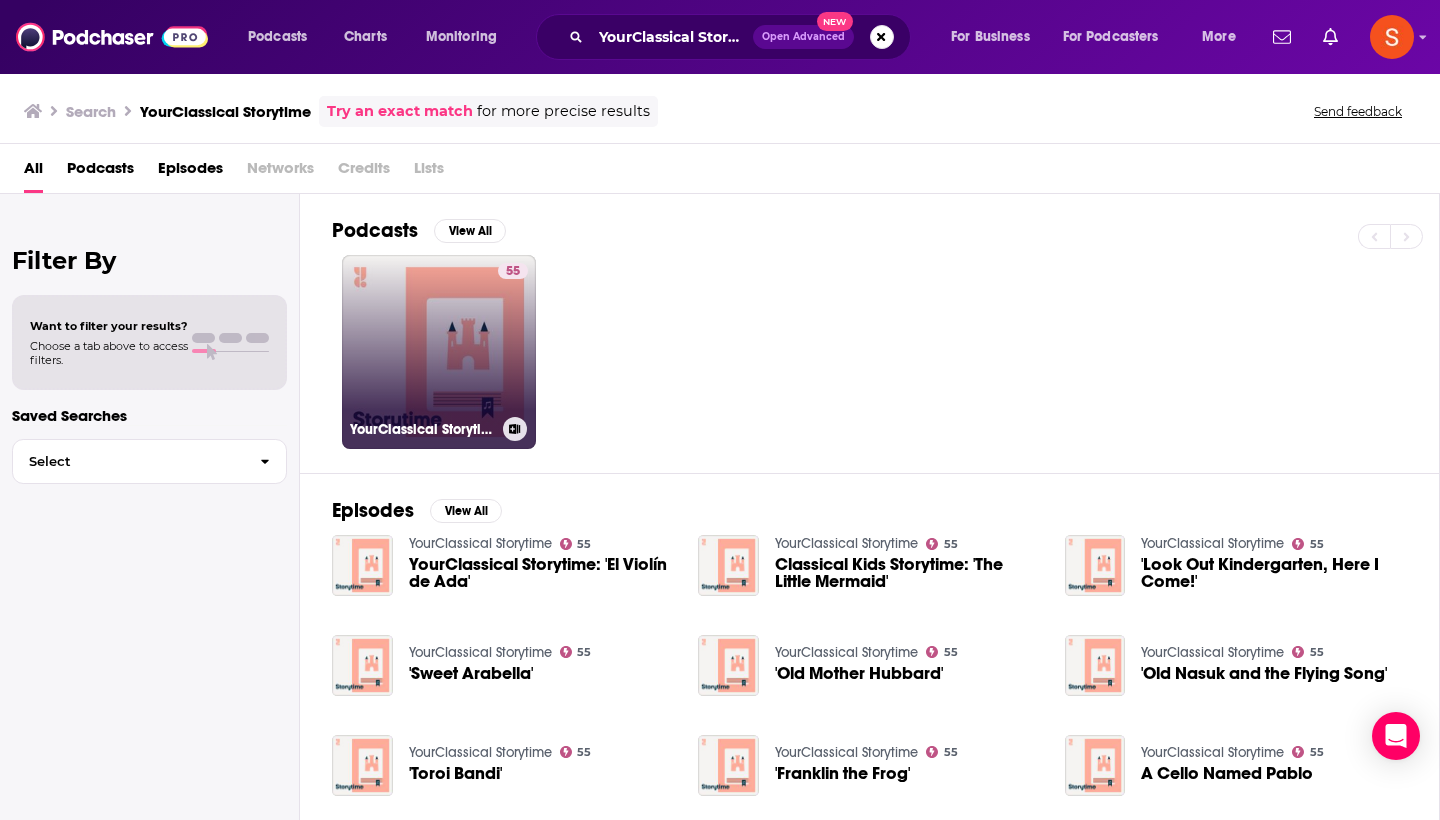 click on "55 YourClassical Storytime" at bounding box center (439, 352) 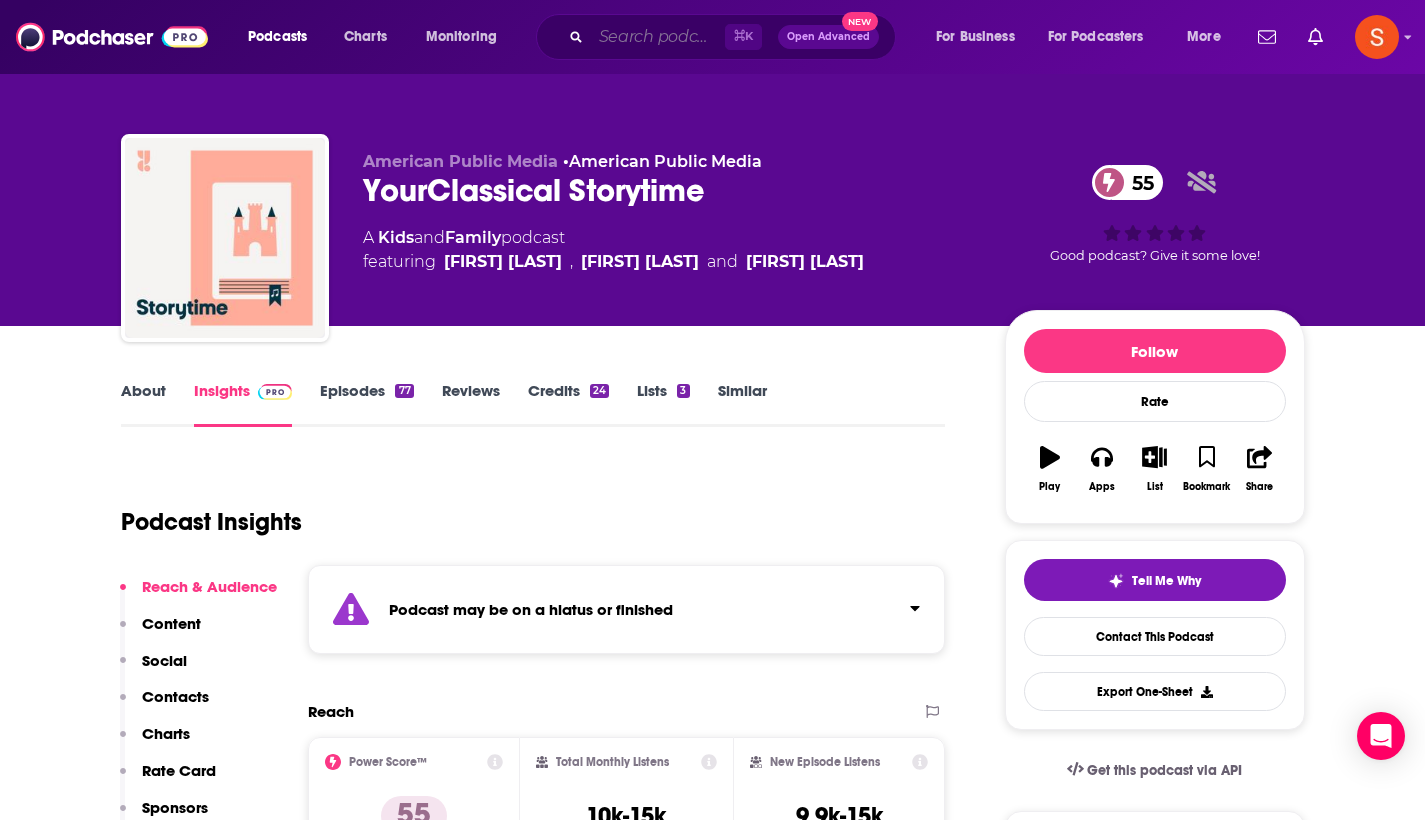 click at bounding box center (658, 37) 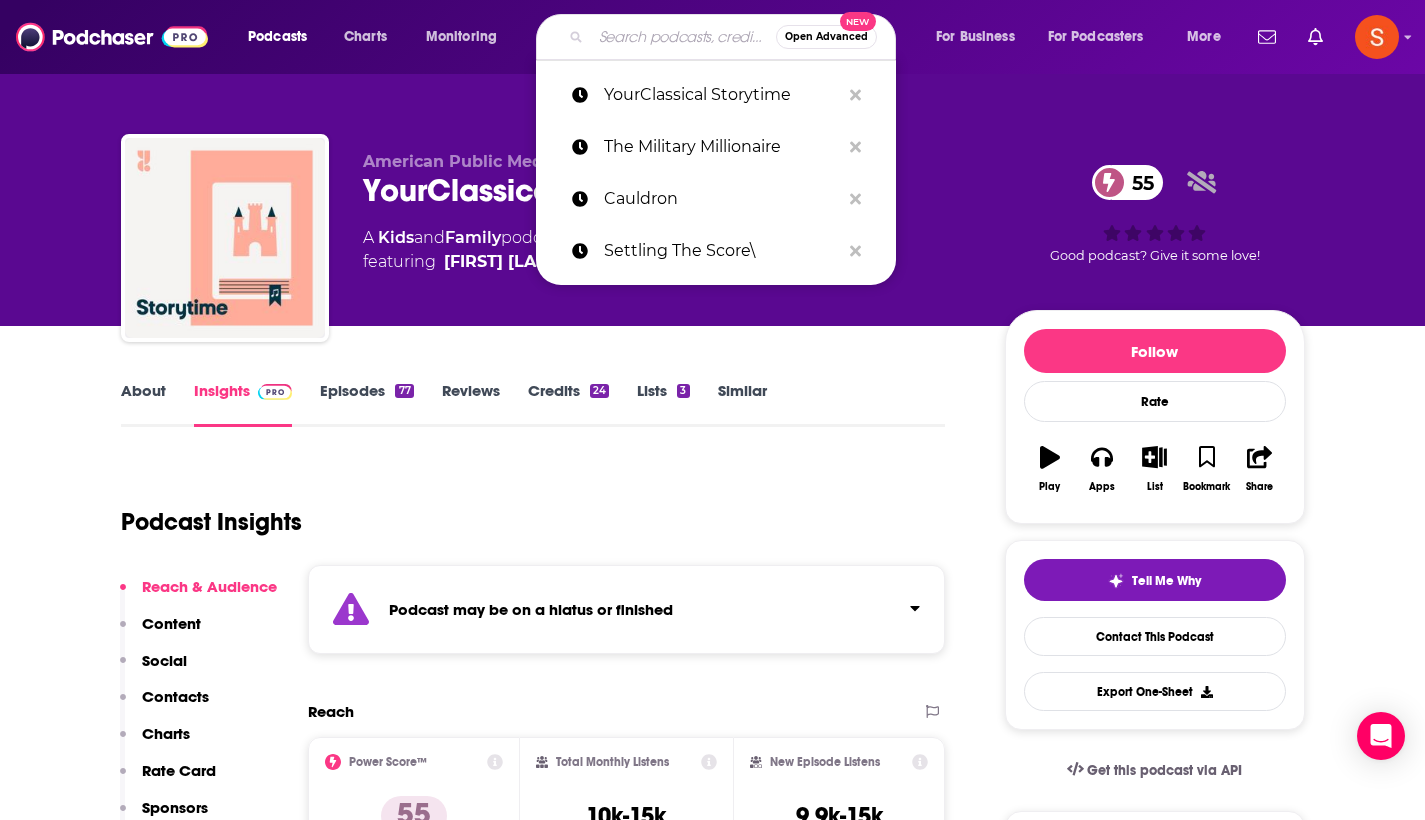 paste on "ChatGPT and Prompt Engineering" 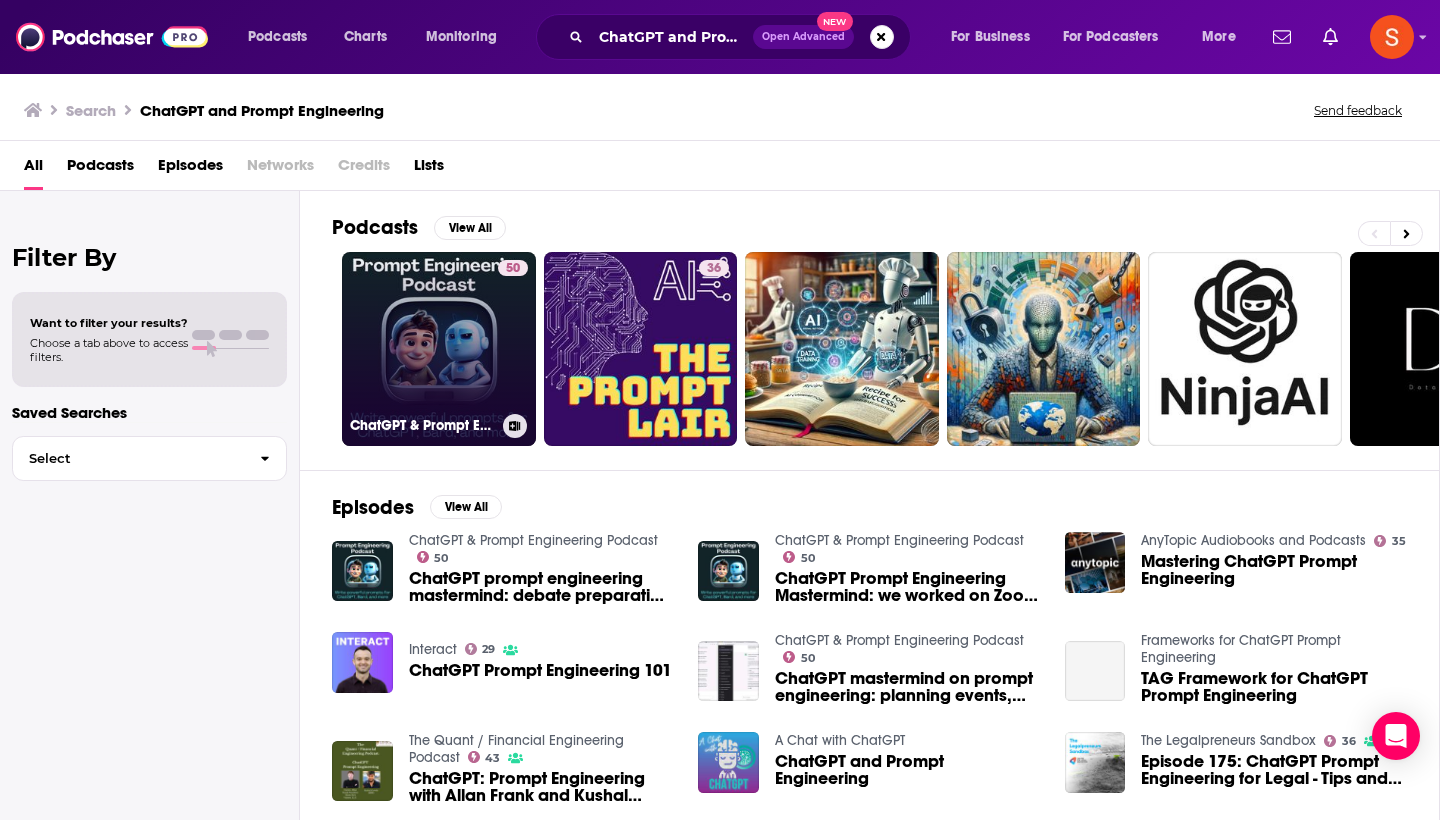 click on "50 ChatGPT & Prompt Engineering Podcast" at bounding box center [439, 349] 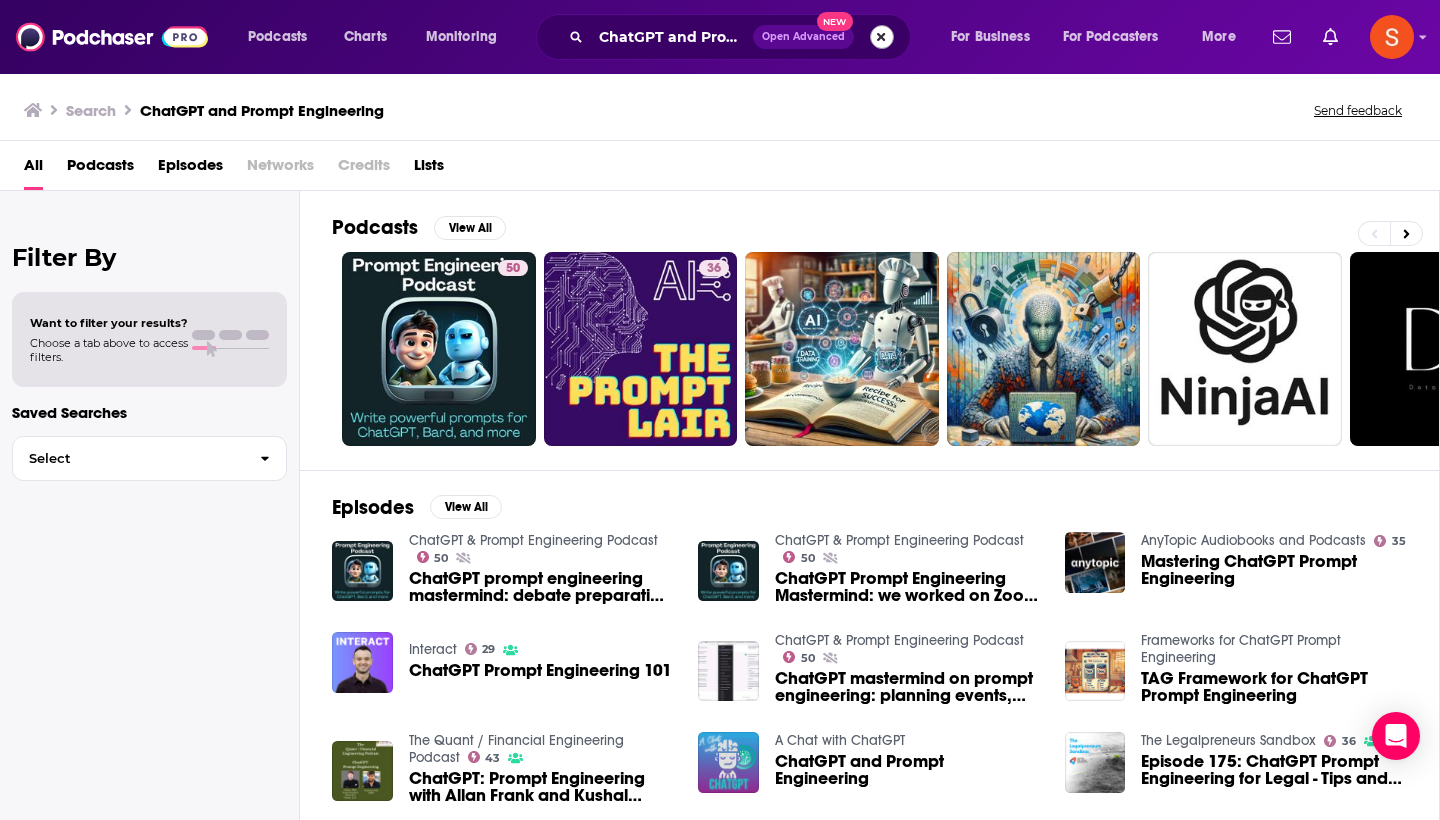 click at bounding box center [882, 37] 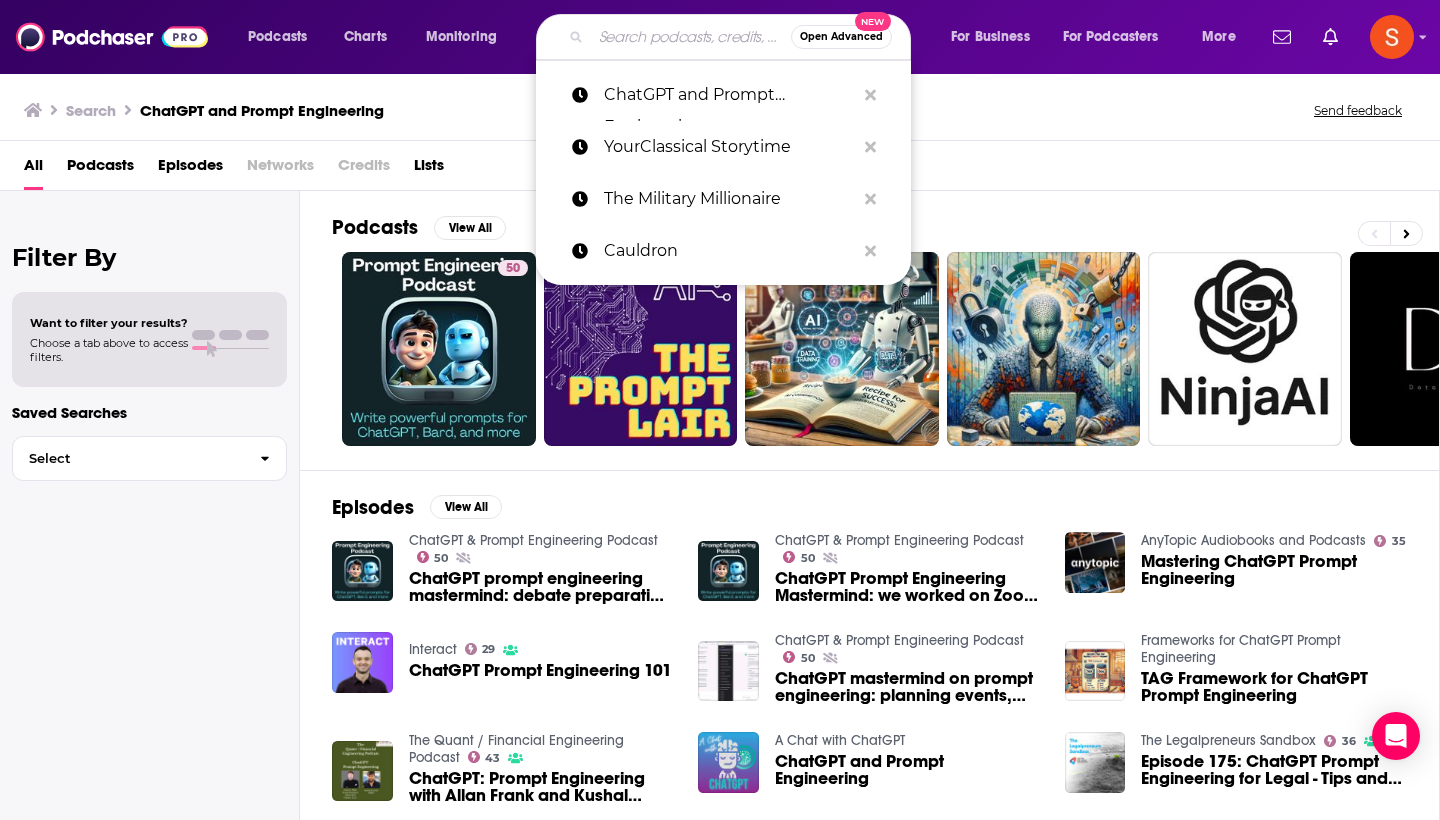 paste on "The Koerner Office" 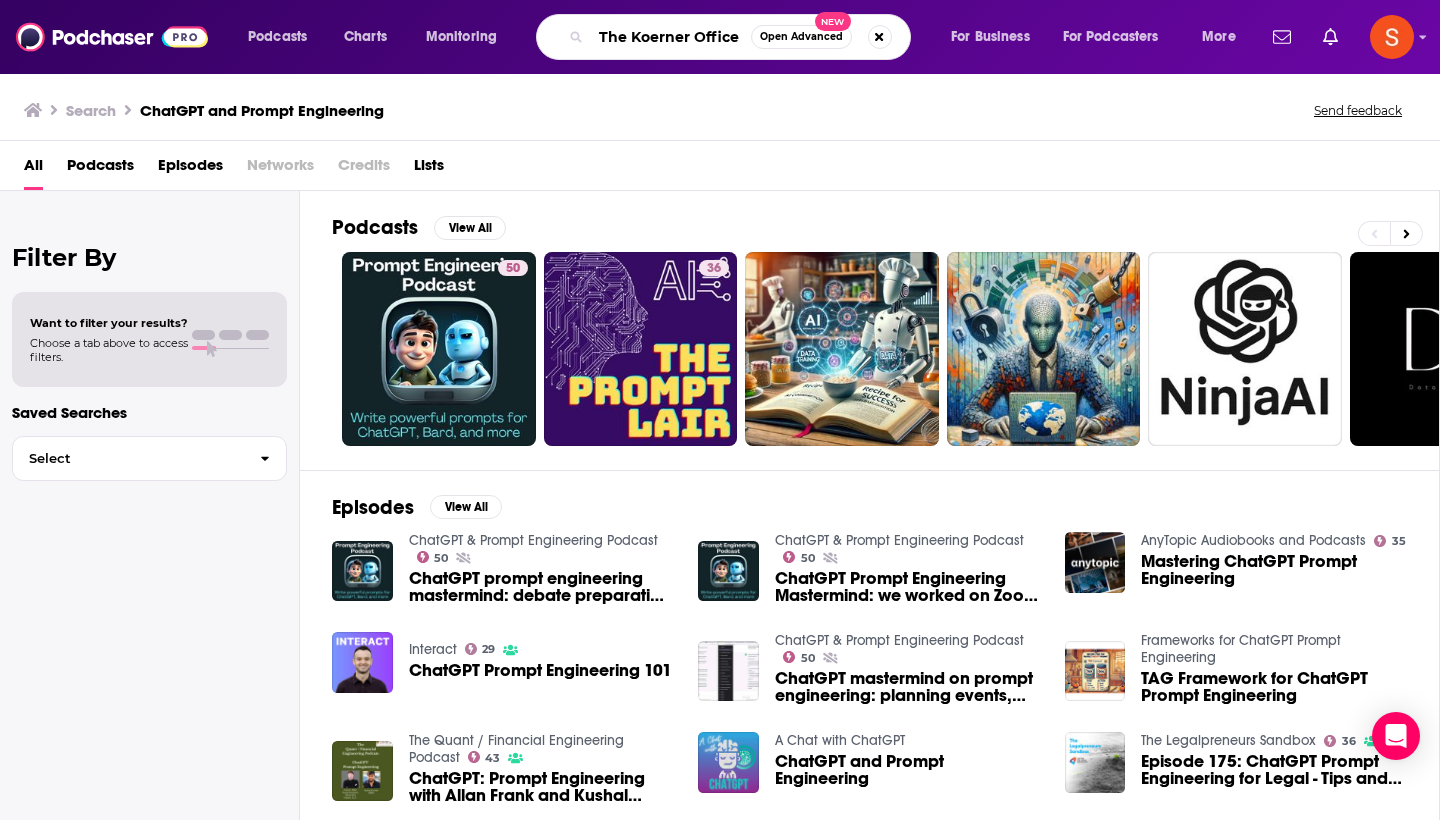 type on "The Koerner Office" 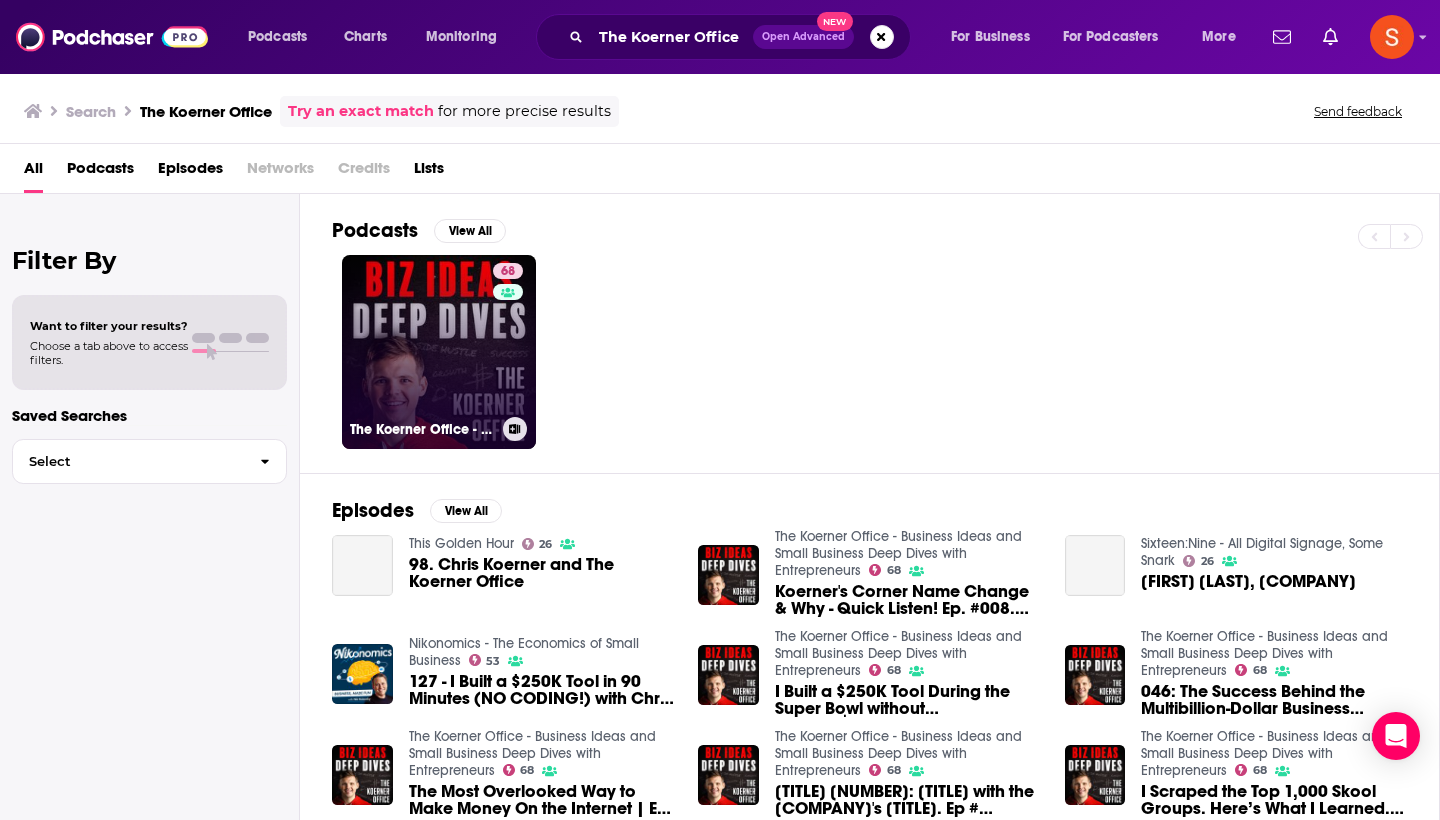 click on "68 The Koerner Office - Business Ideas and Small Business Deep Dives with Entrepreneurs" at bounding box center [439, 352] 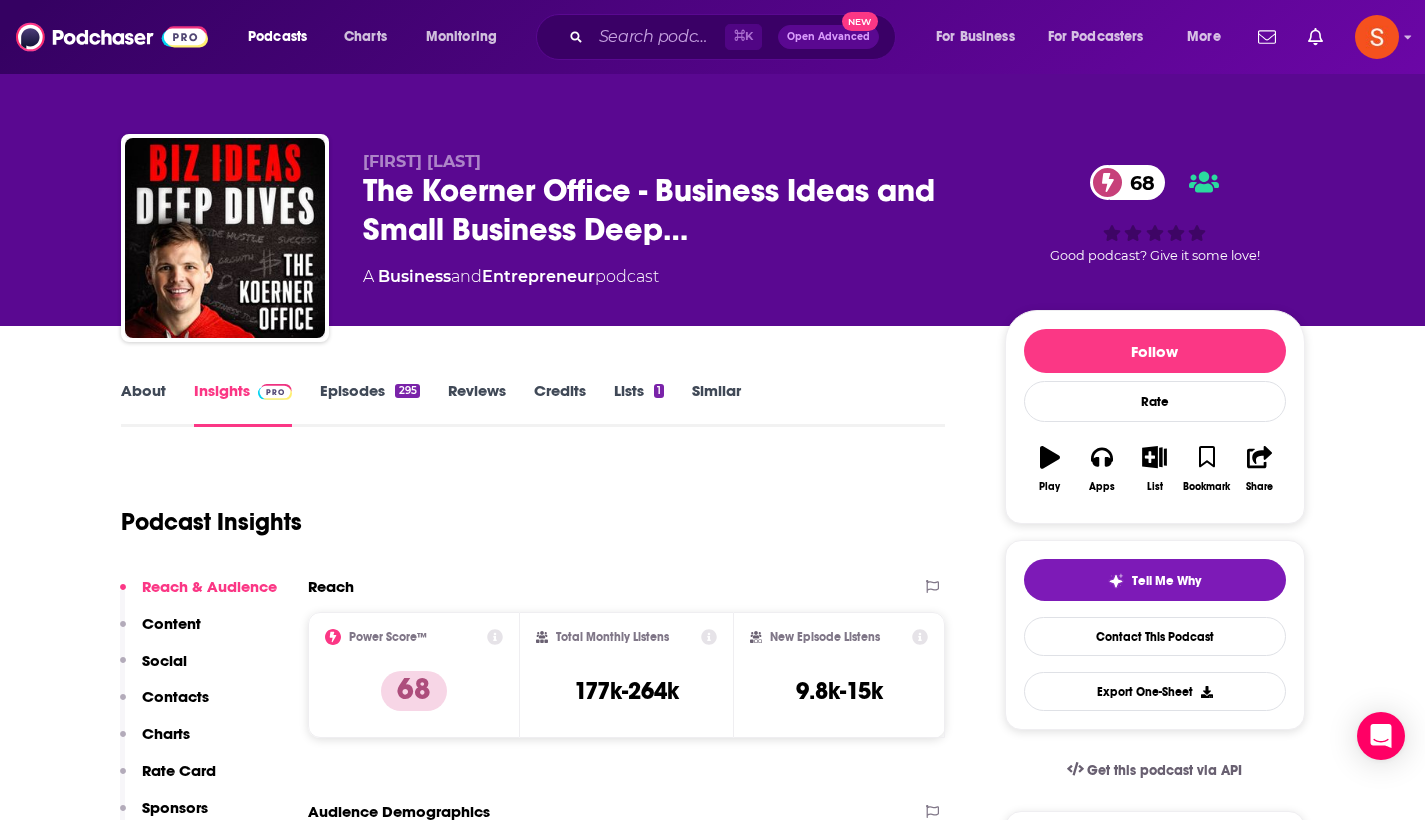 click on "Contacts" at bounding box center [175, 696] 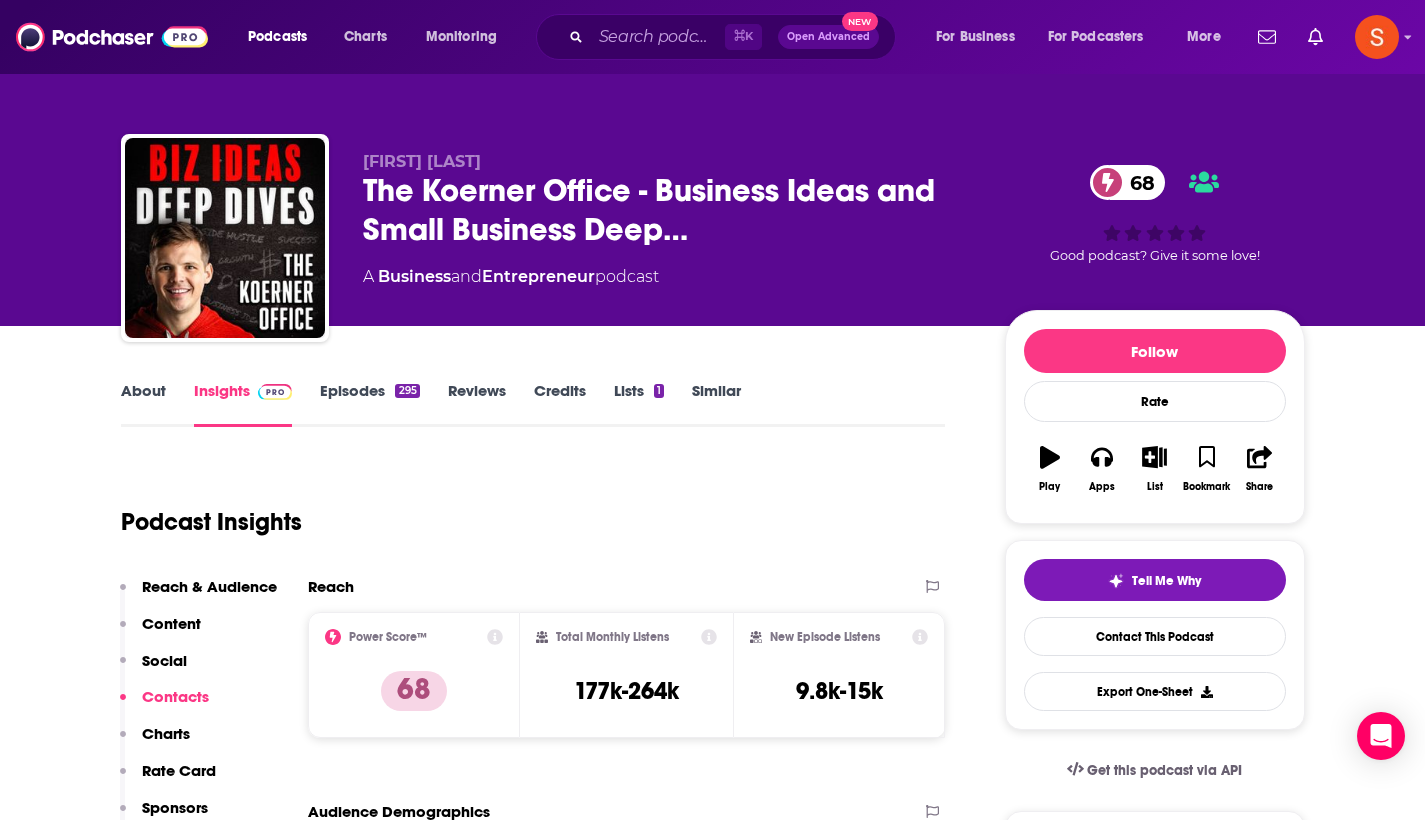 scroll, scrollTop: 1608, scrollLeft: 0, axis: vertical 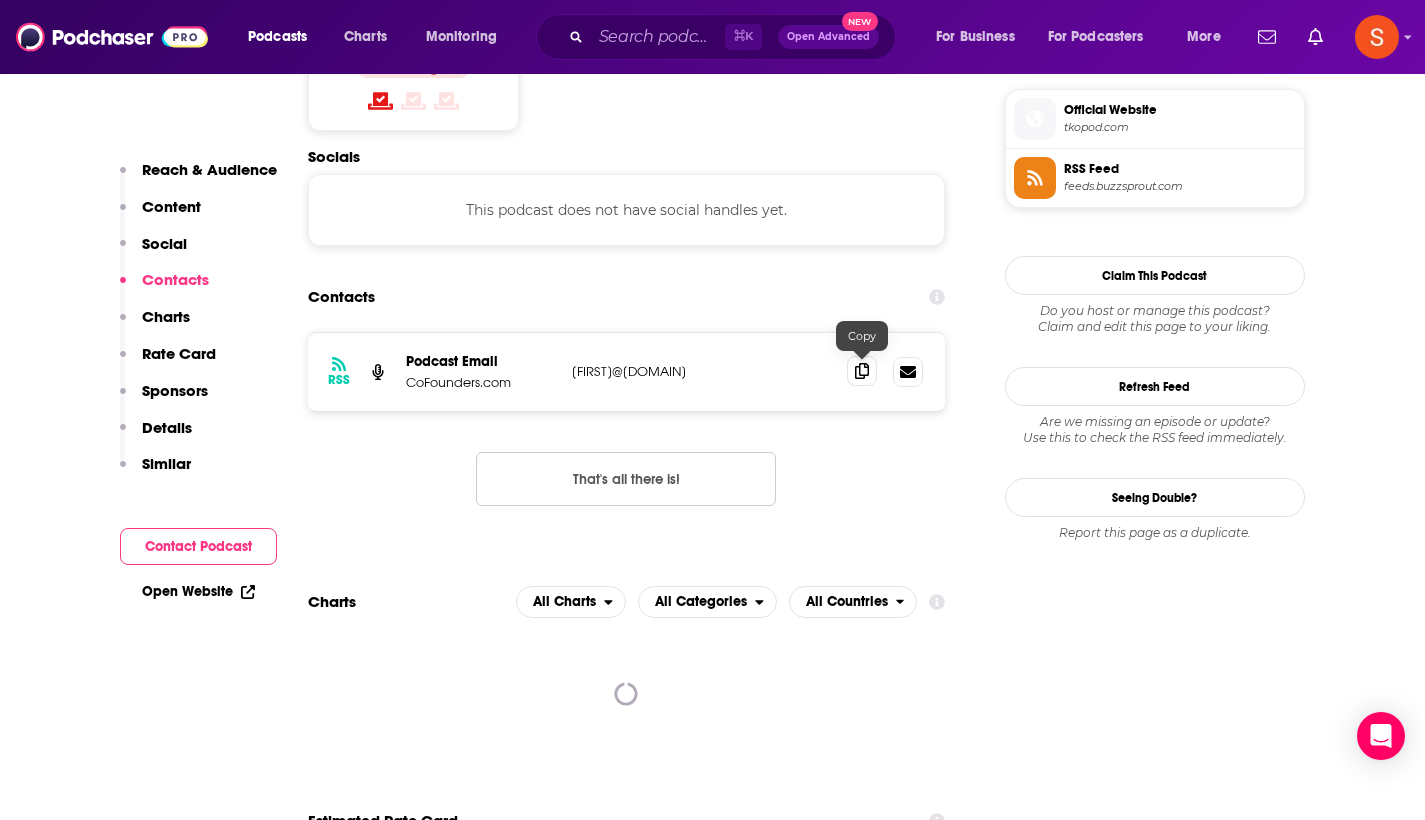click at bounding box center [862, 371] 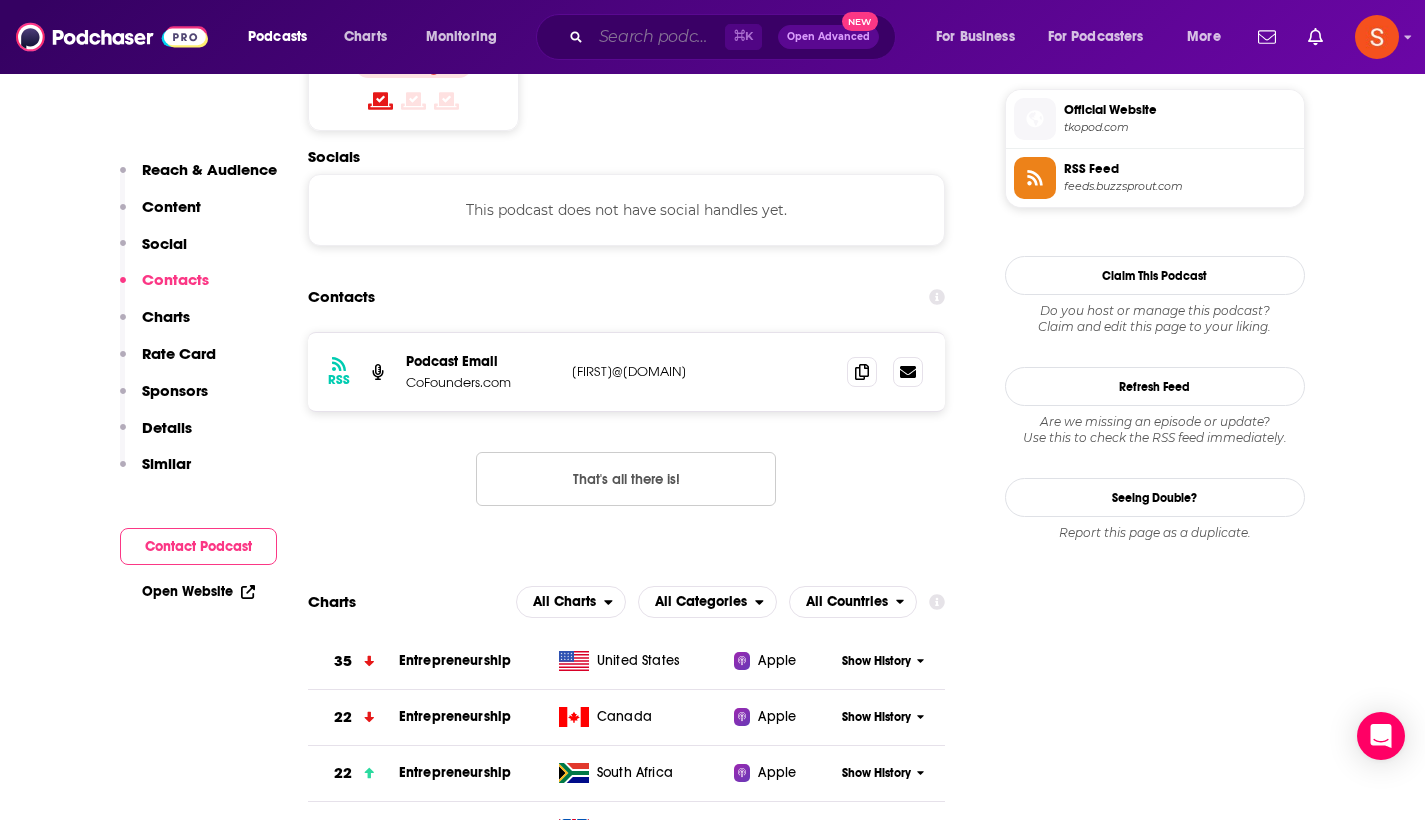 click at bounding box center (658, 37) 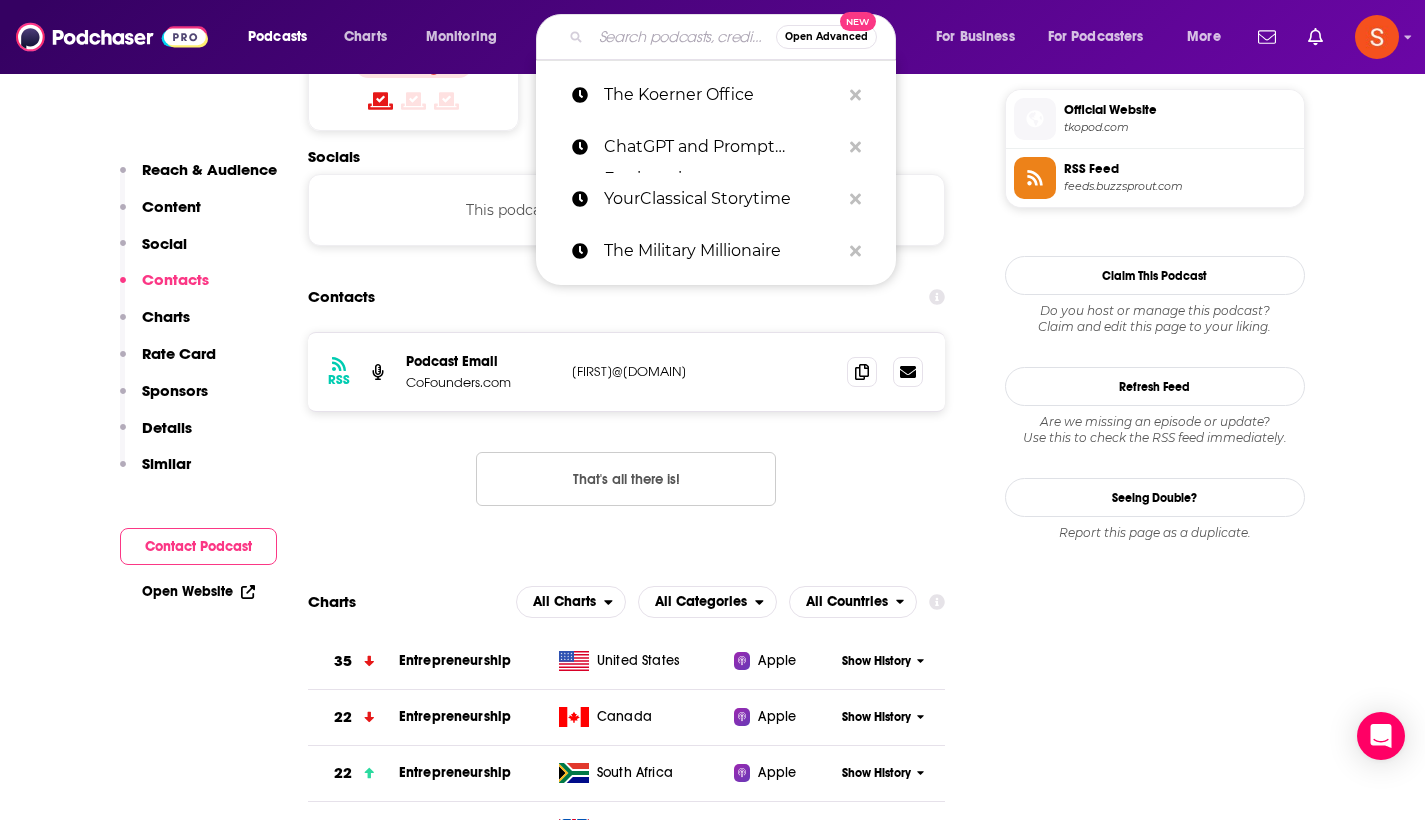 paste on "The Imbalanced History of Rock and Roll" 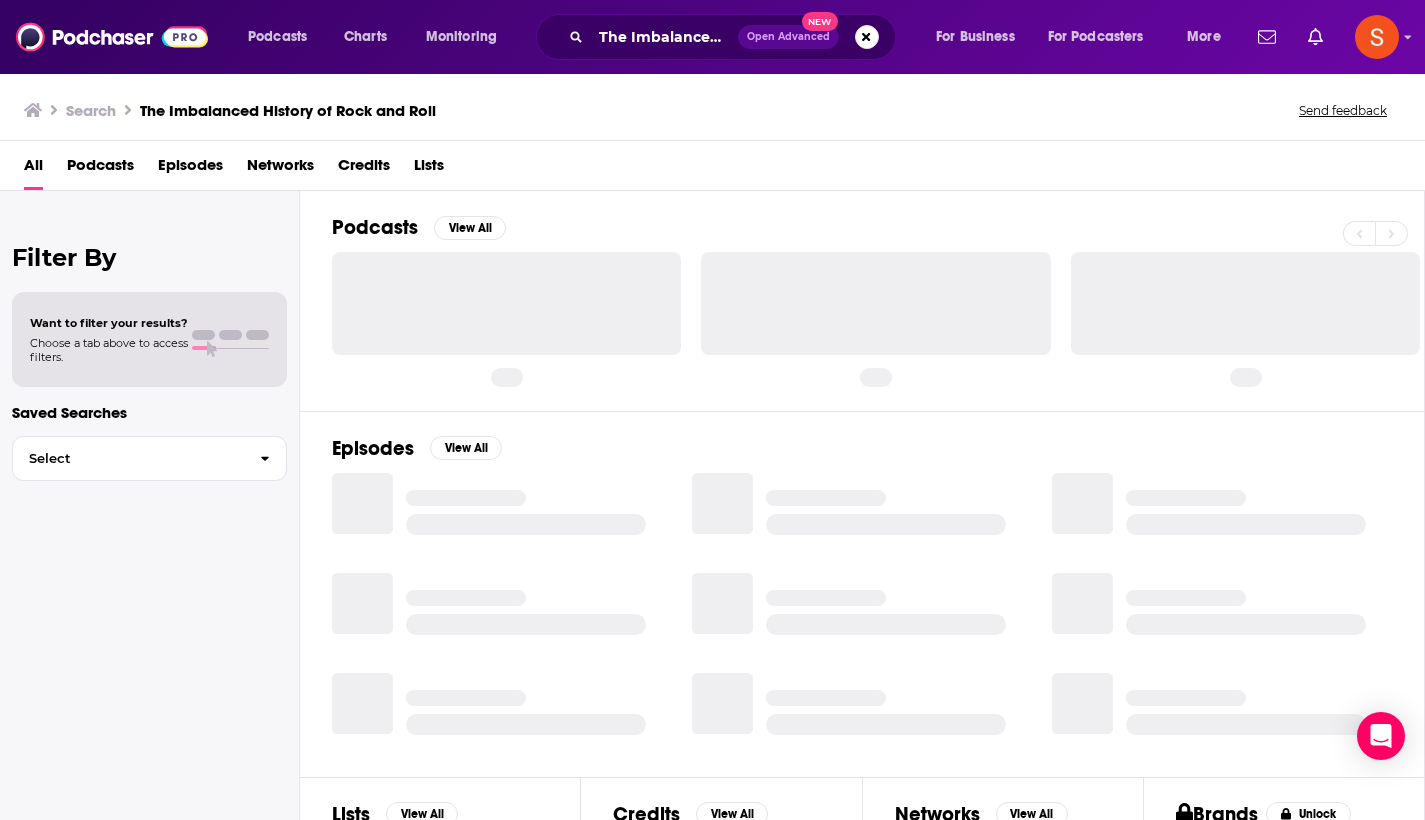scroll, scrollTop: 0, scrollLeft: 0, axis: both 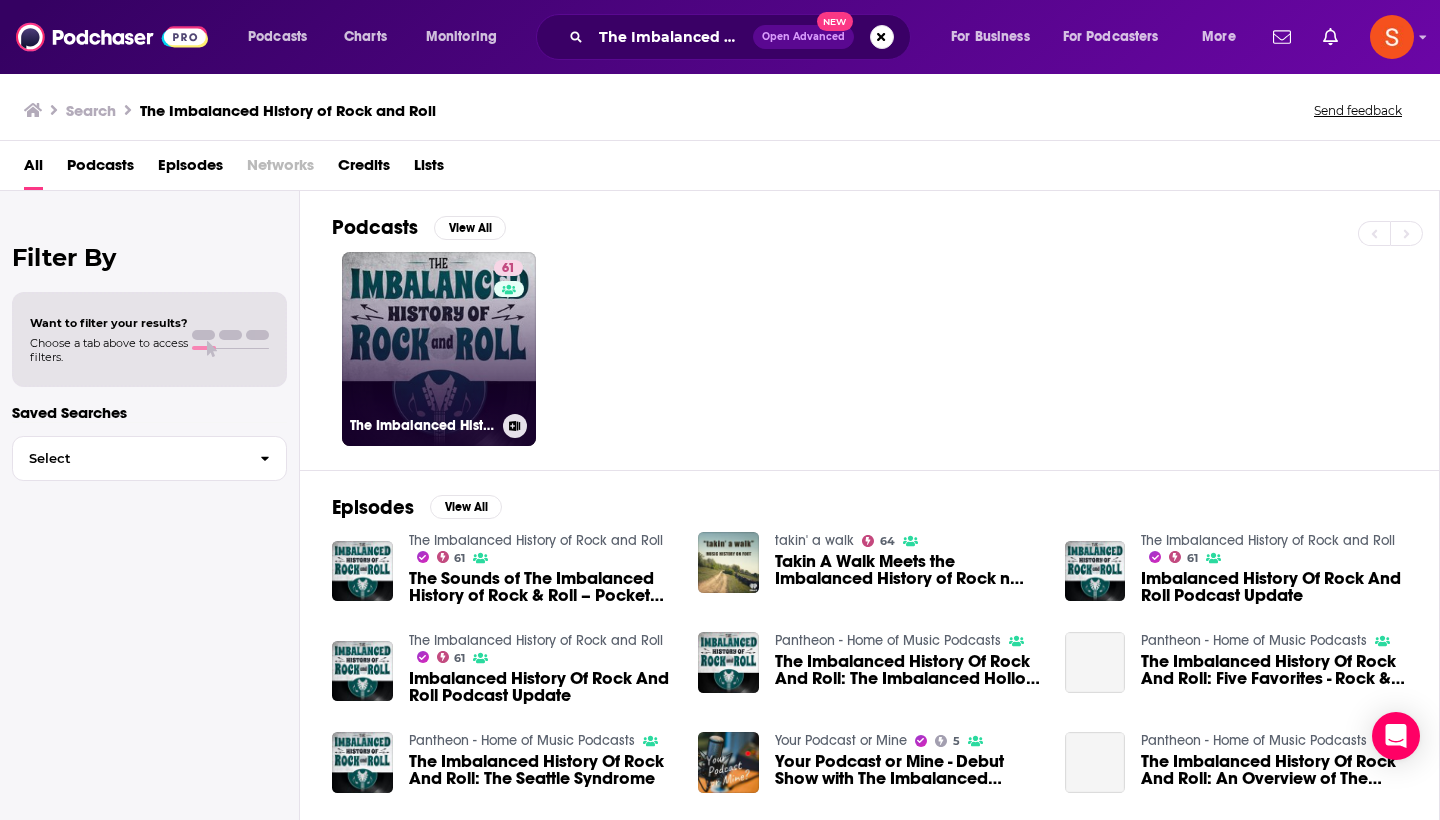 click on "61 The Imbalanced History of Rock and Roll" at bounding box center (439, 349) 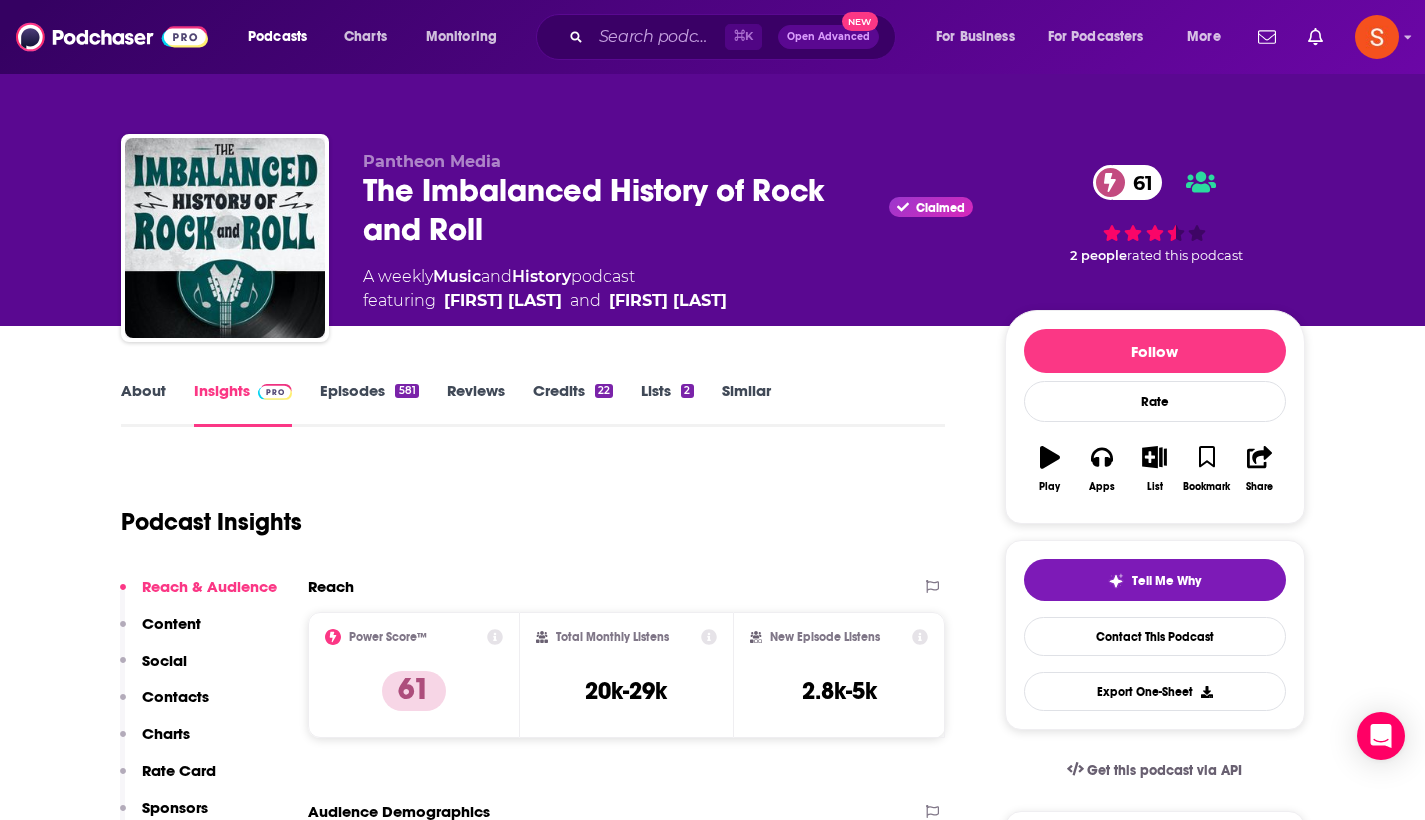 click on "Contacts" at bounding box center [175, 696] 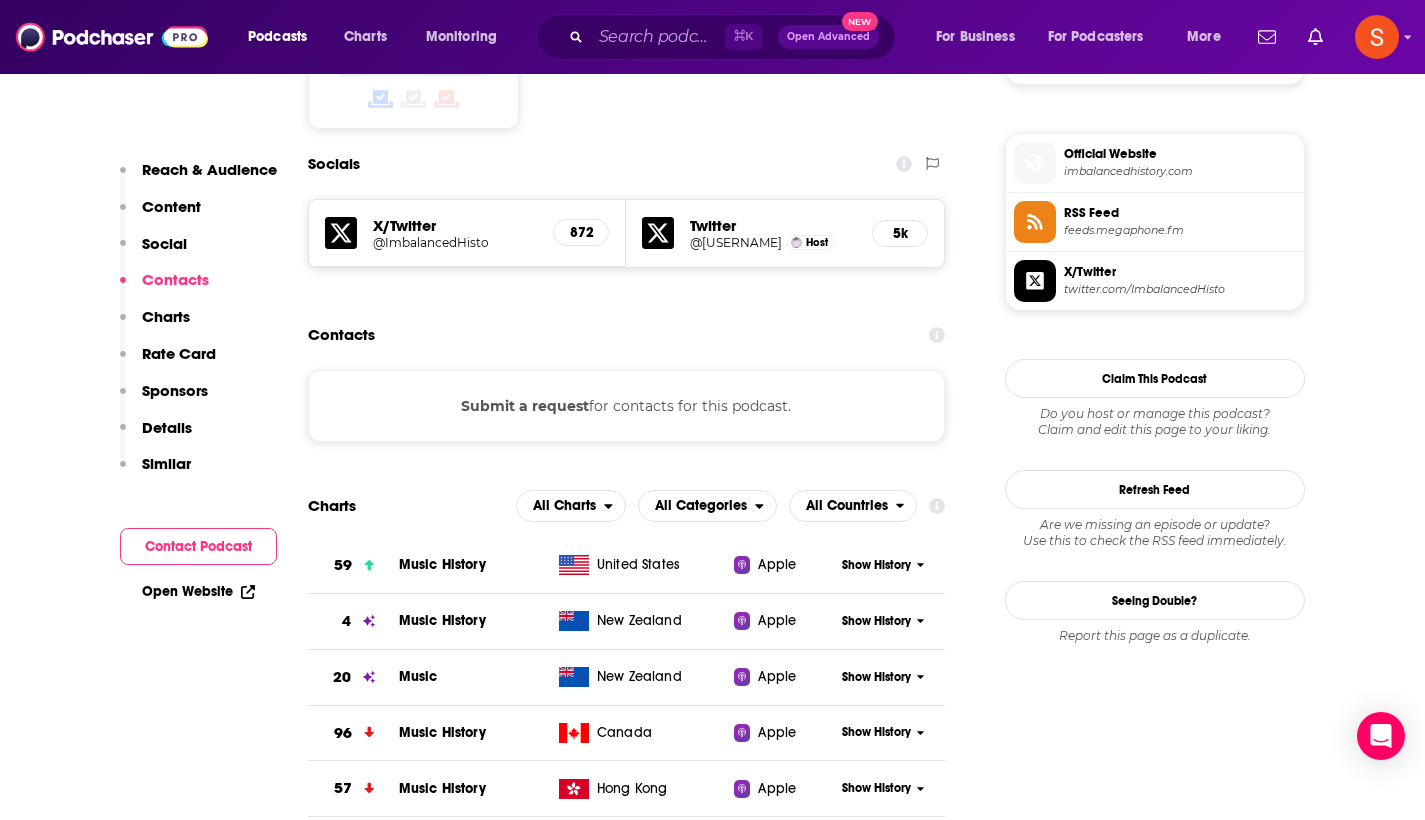 scroll, scrollTop: 1602, scrollLeft: 0, axis: vertical 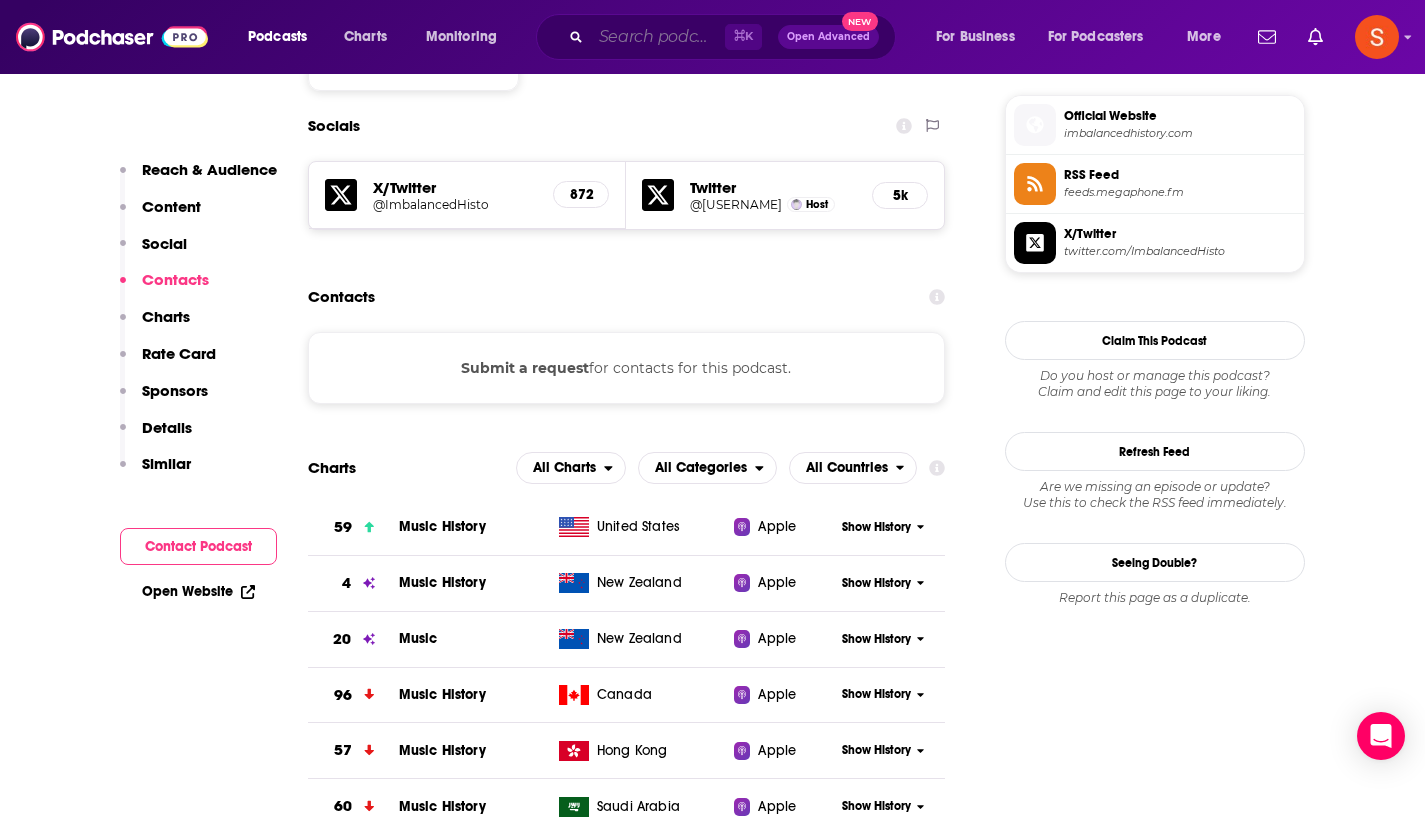 click at bounding box center (658, 37) 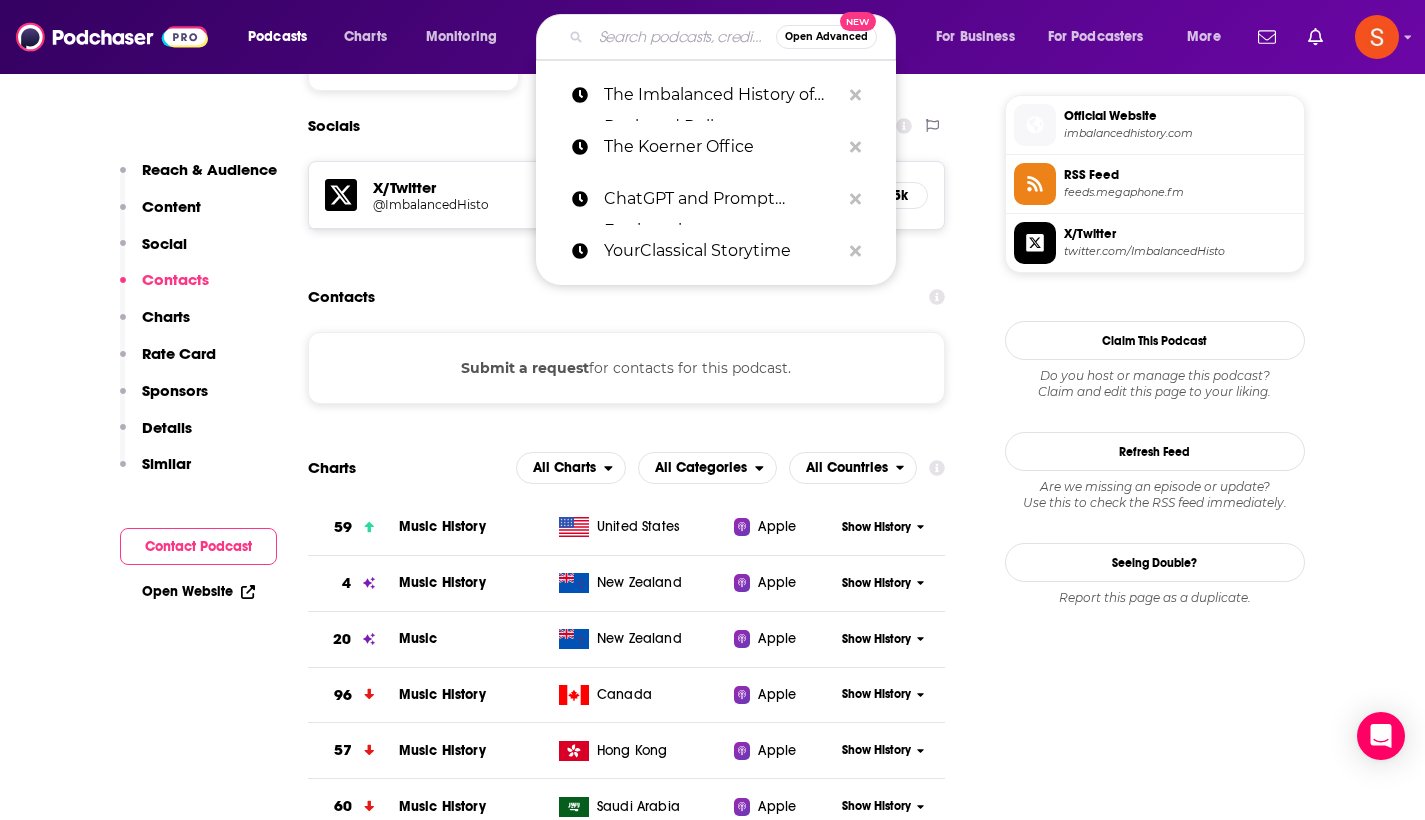 paste on "Bulletproof Musician" 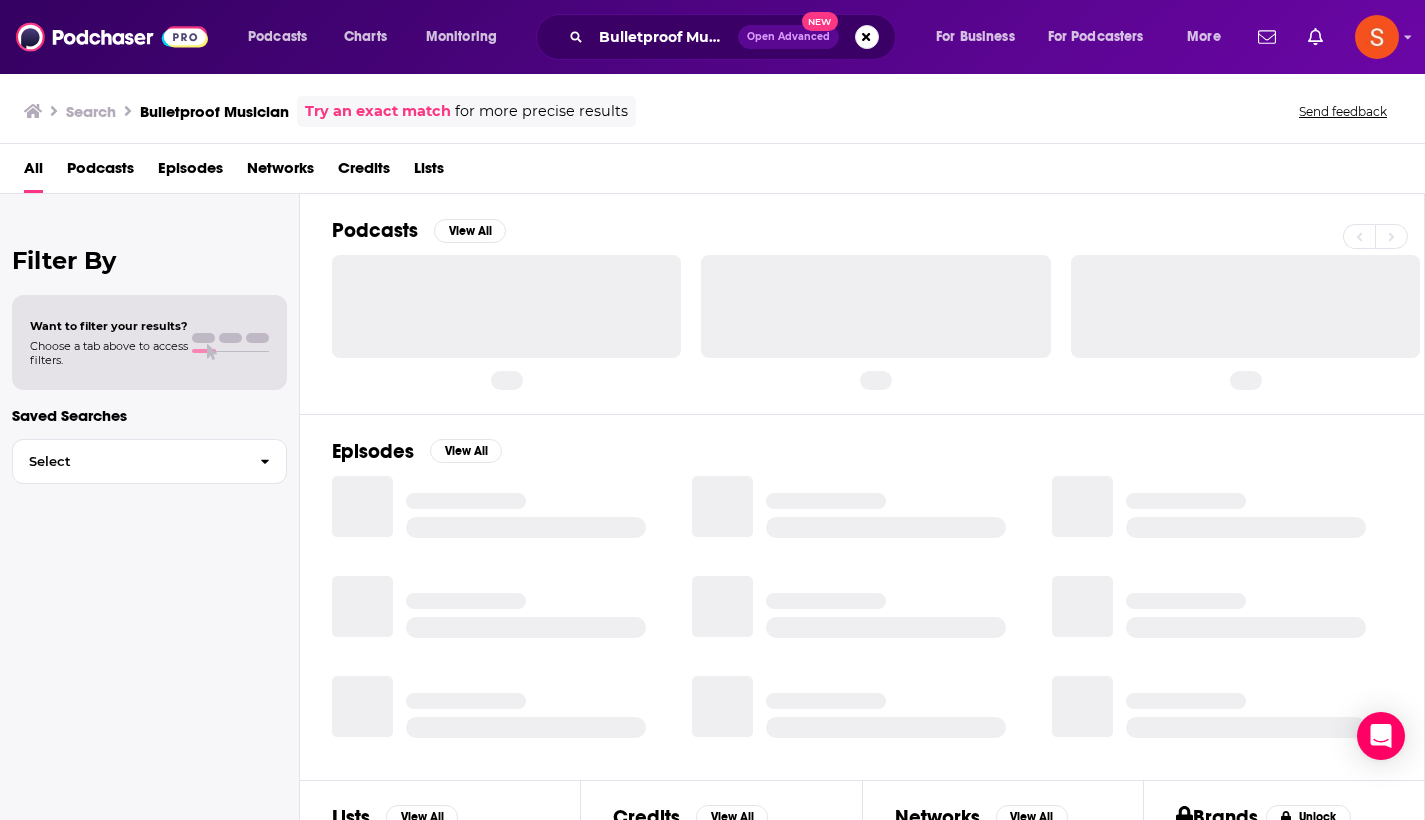scroll, scrollTop: 0, scrollLeft: 0, axis: both 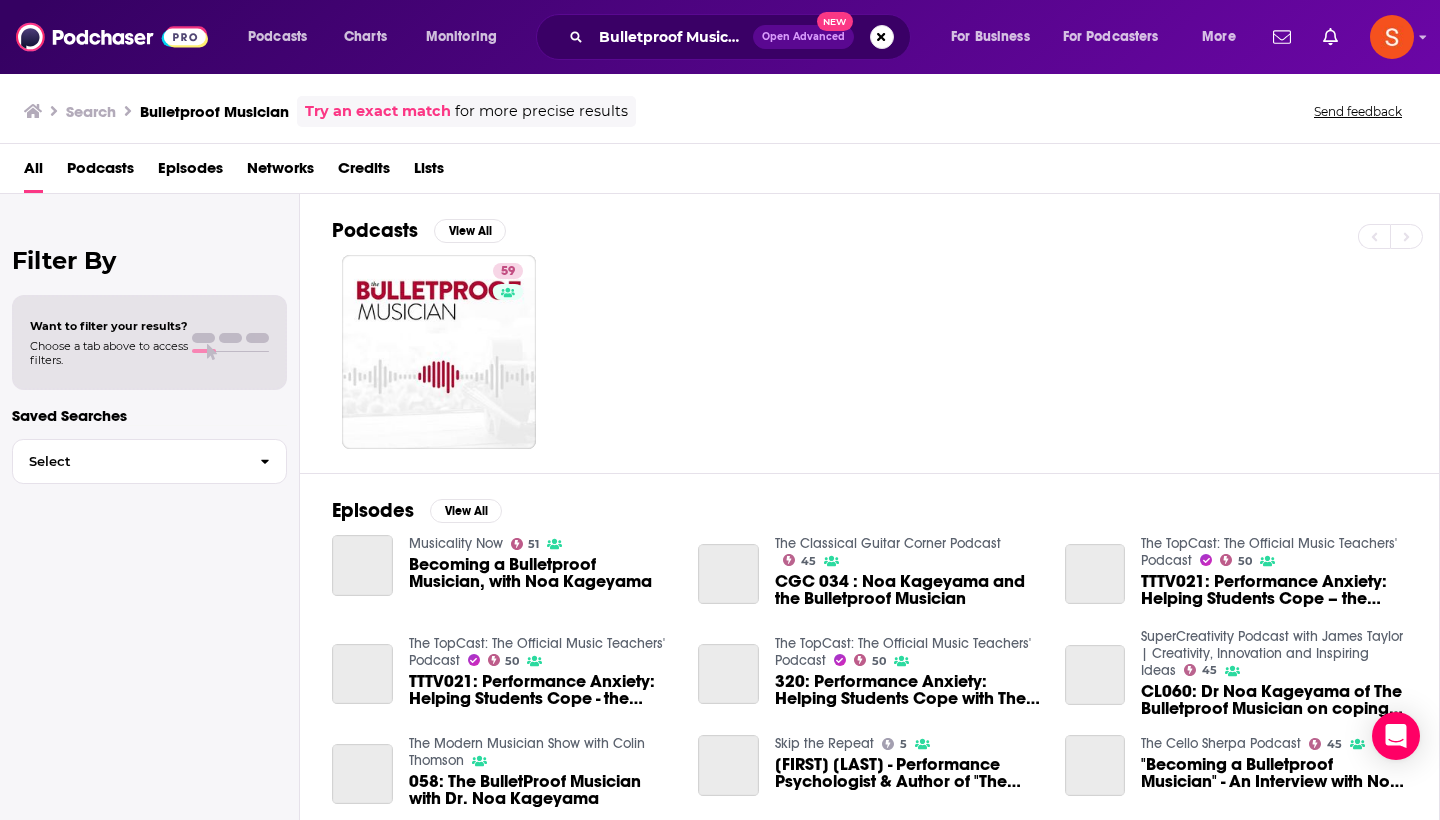 click on "59" at bounding box center (439, 352) 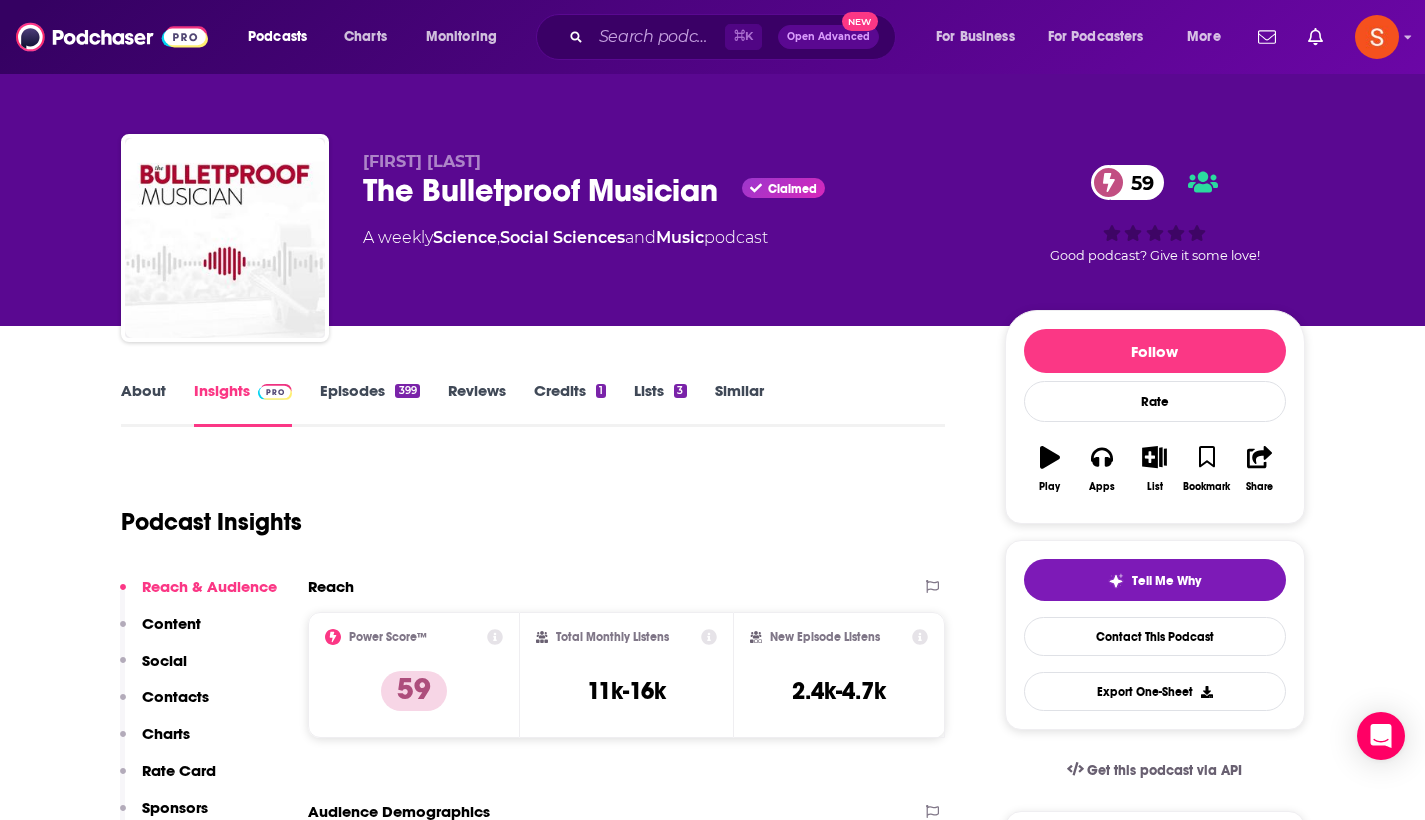click on "Contacts" at bounding box center [175, 696] 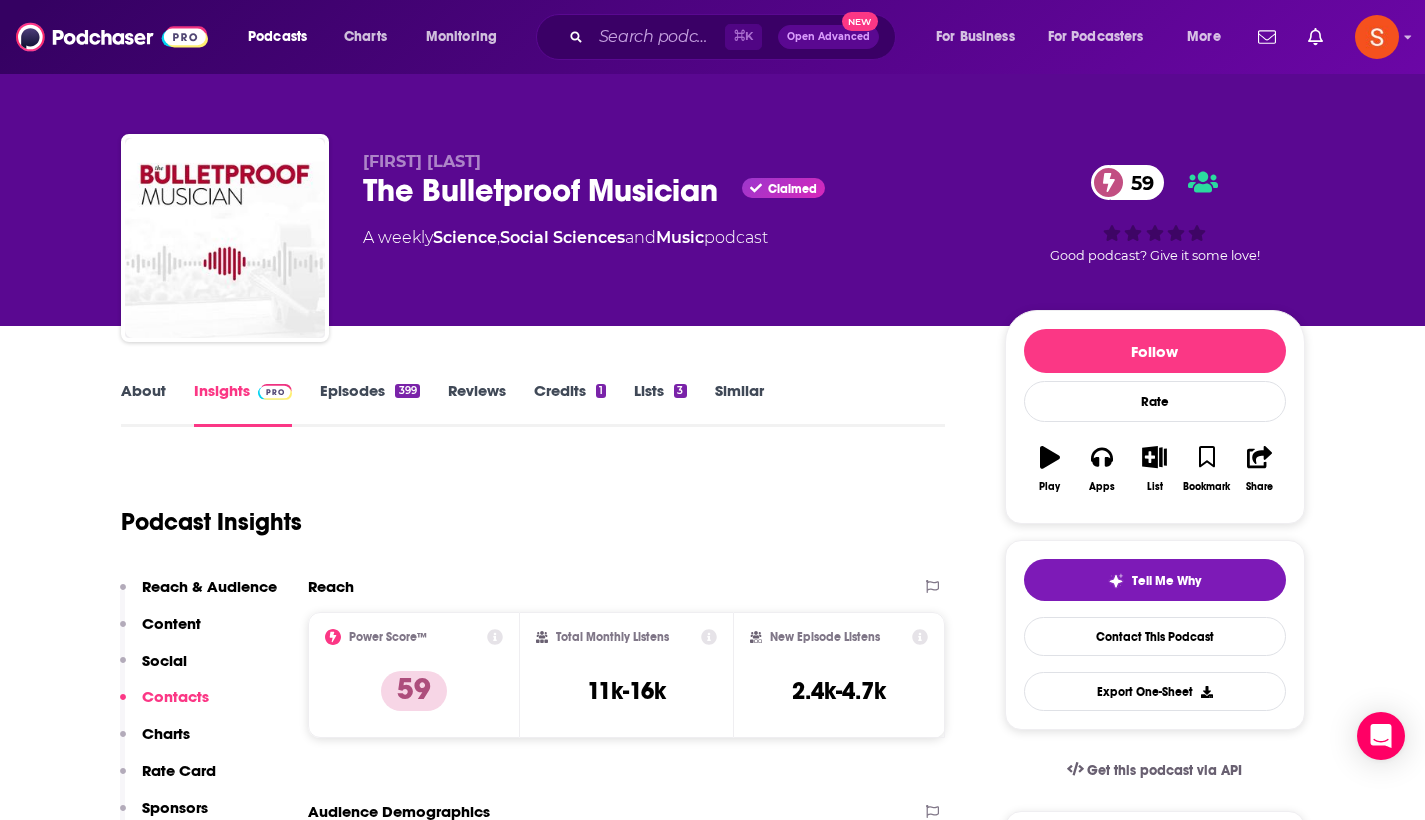 scroll, scrollTop: 1625, scrollLeft: 0, axis: vertical 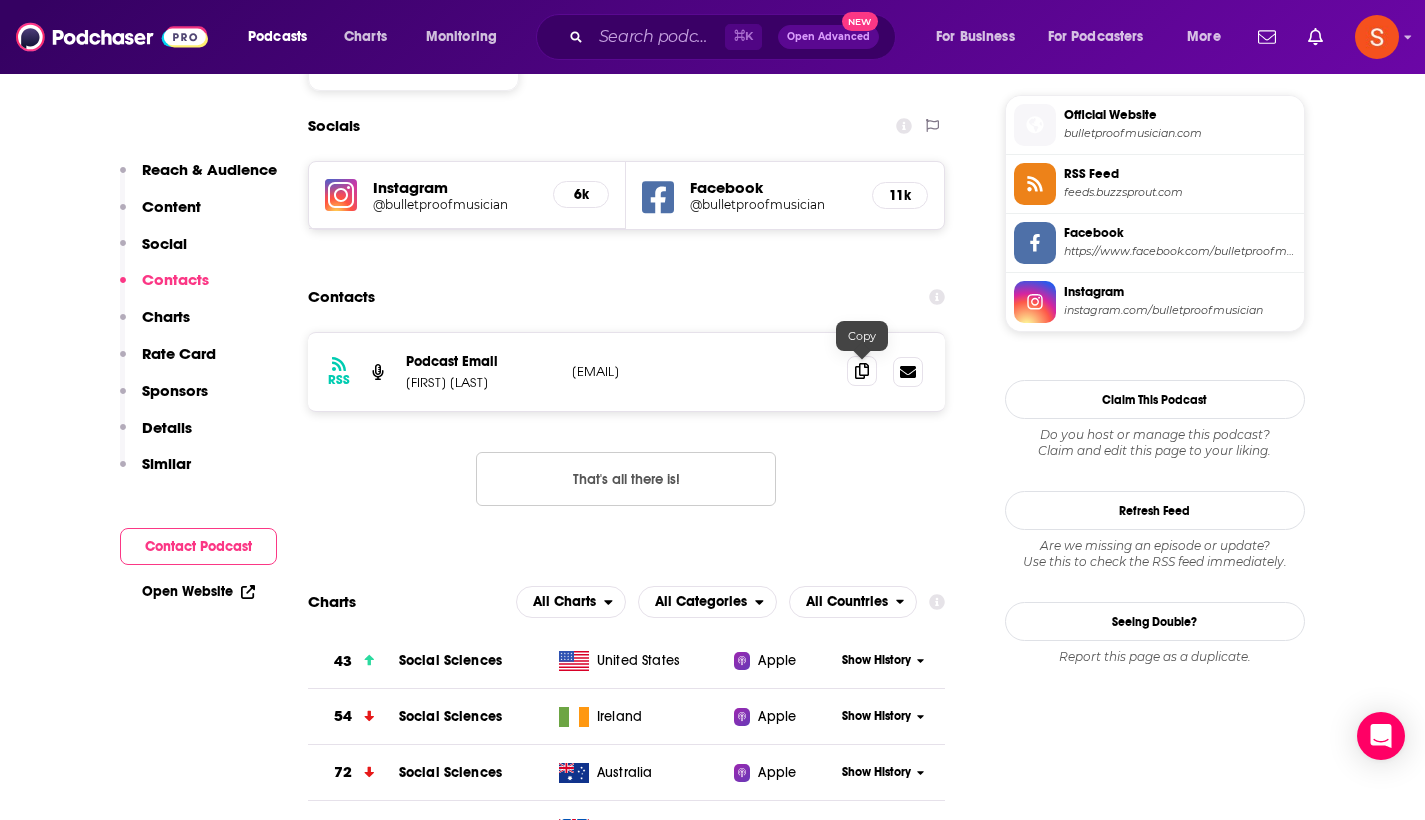 click 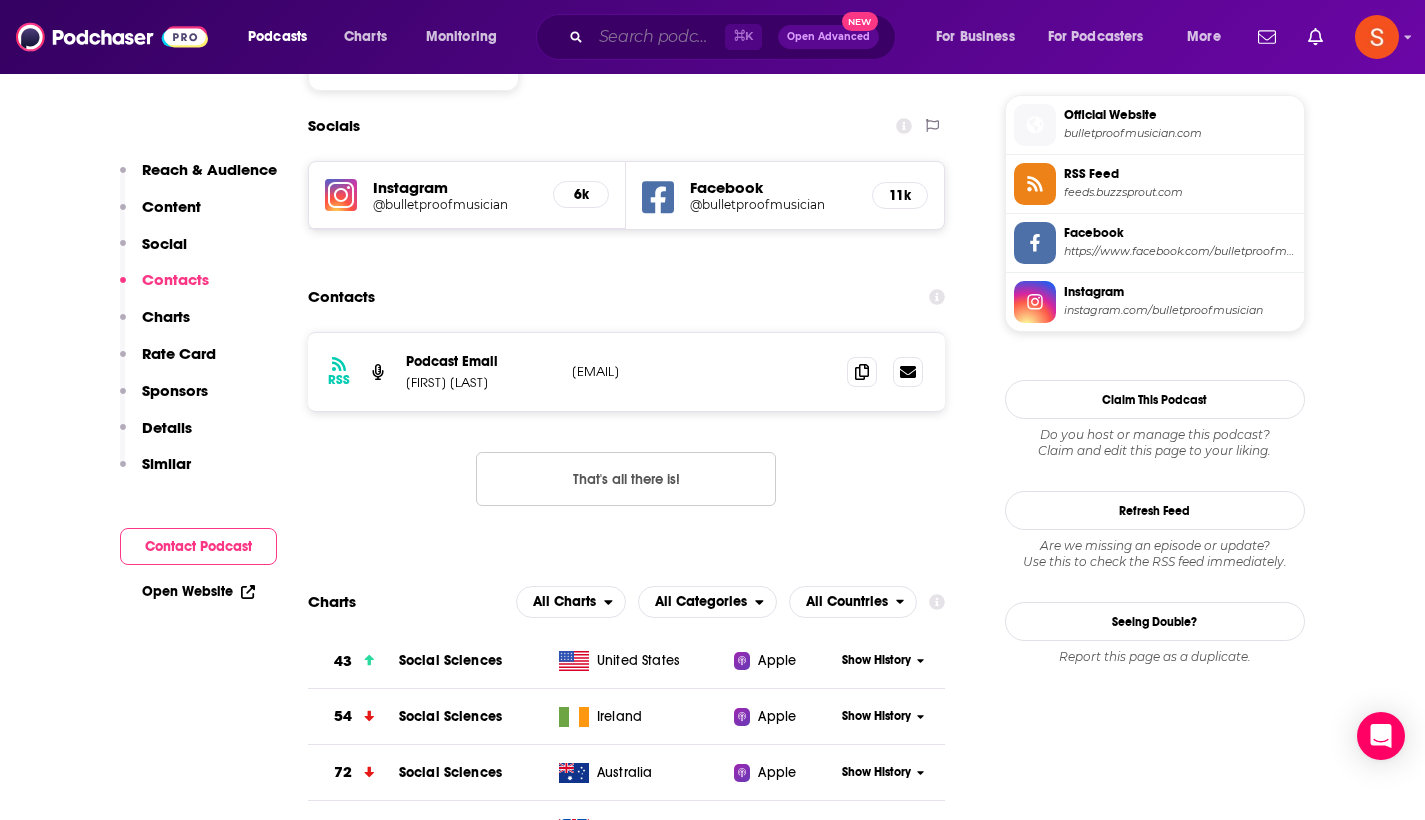 click at bounding box center (658, 37) 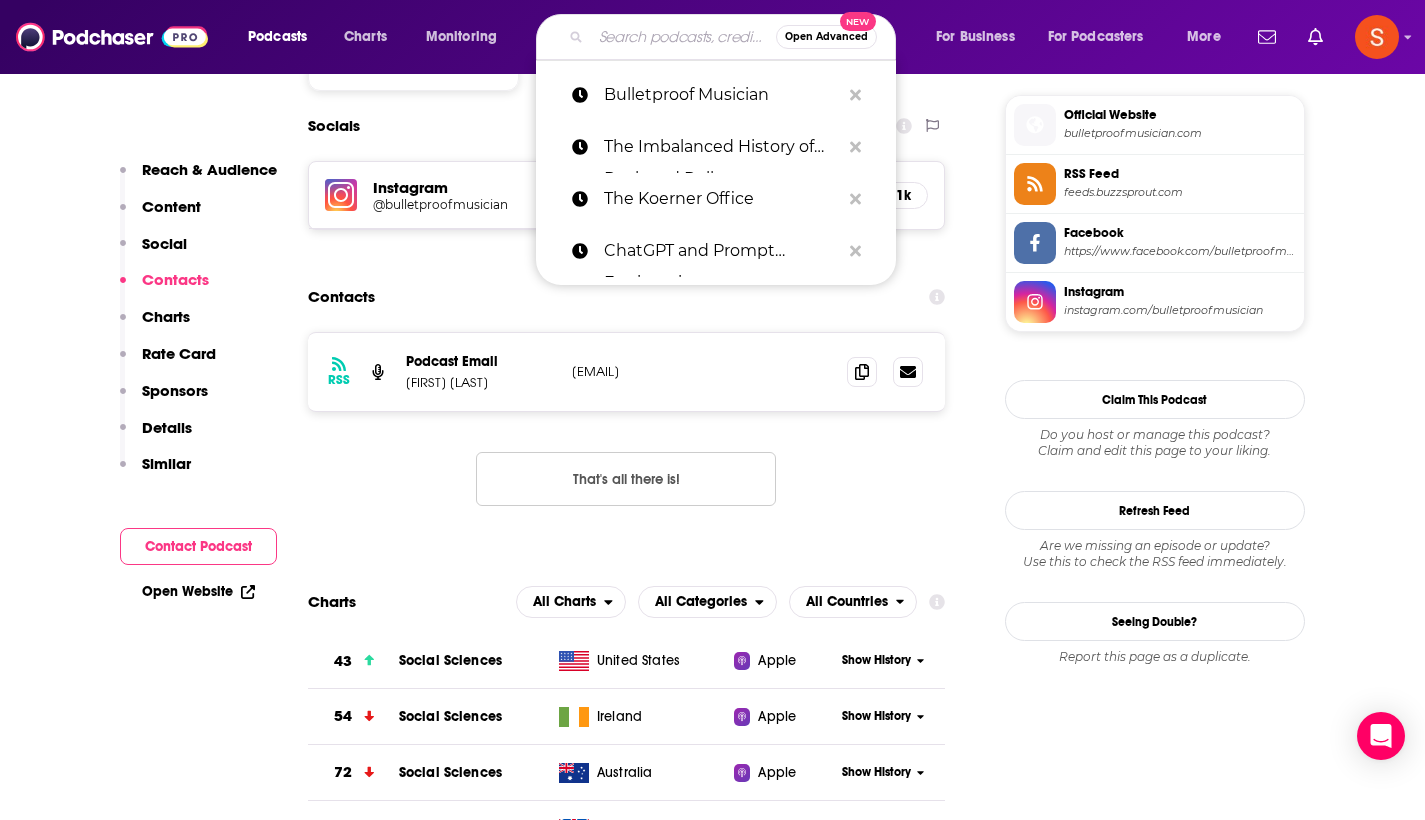paste on "VSL Aviation Podcast" 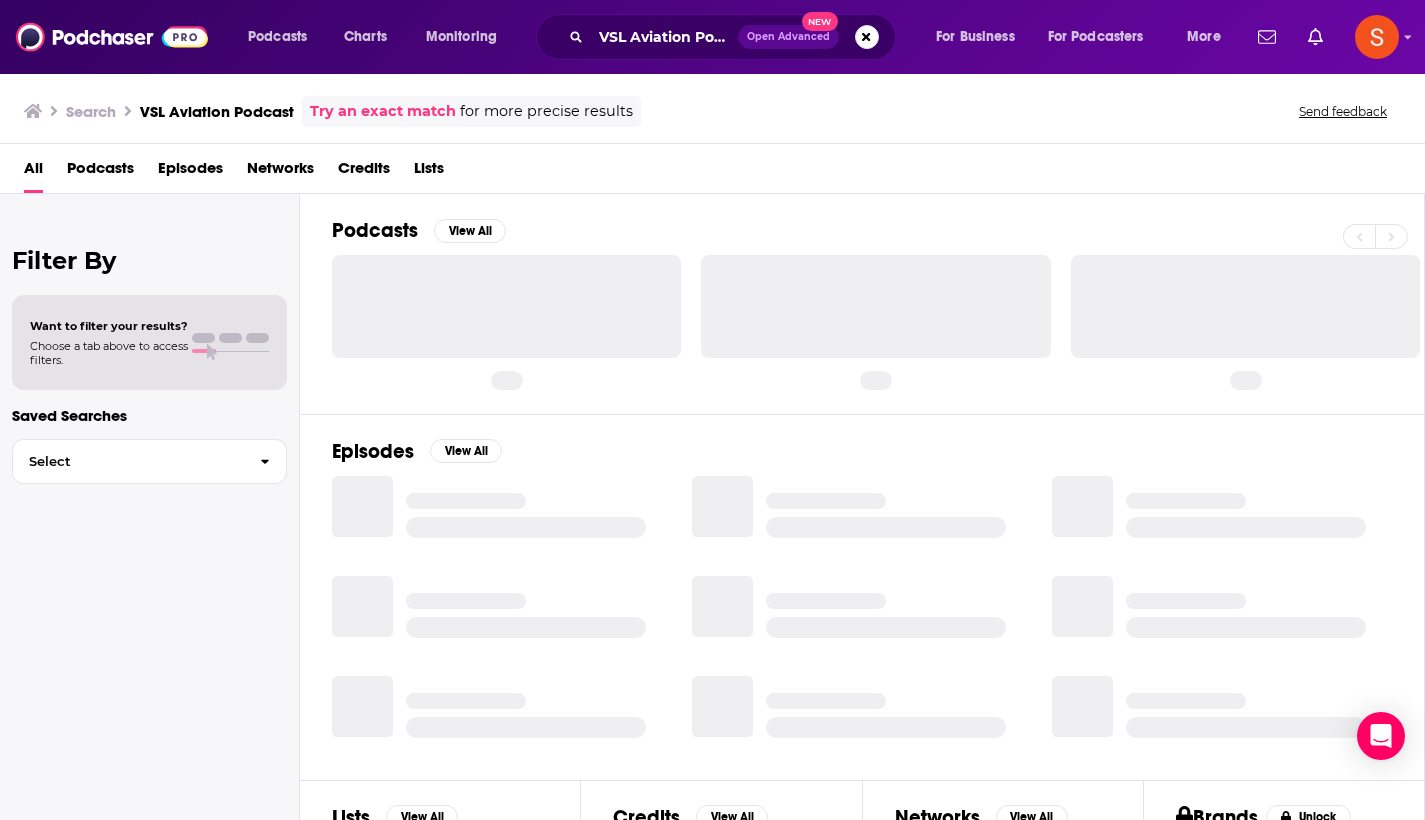 scroll, scrollTop: 0, scrollLeft: 0, axis: both 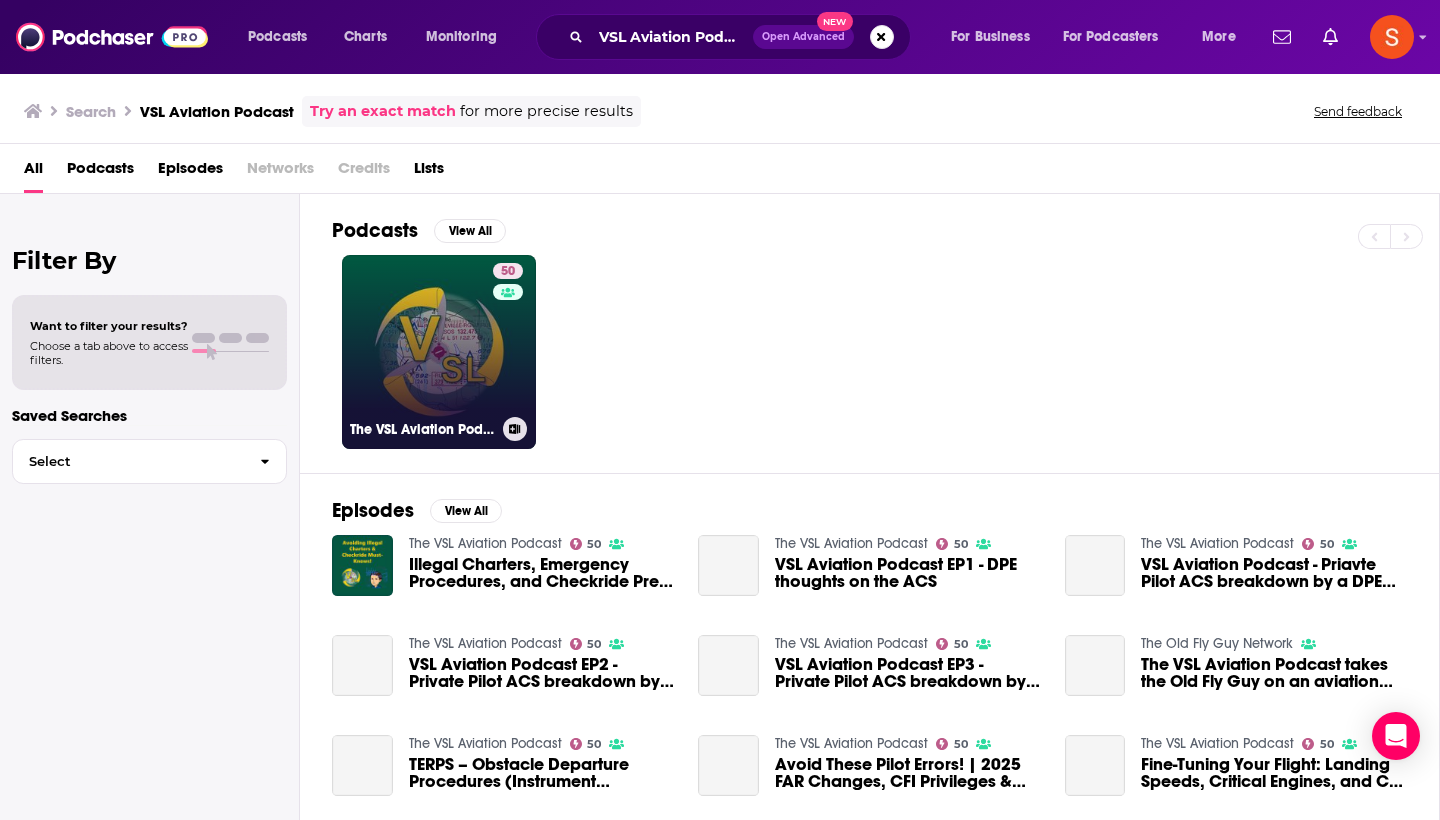 click on "50 The VSL Aviation Podcast" at bounding box center (439, 352) 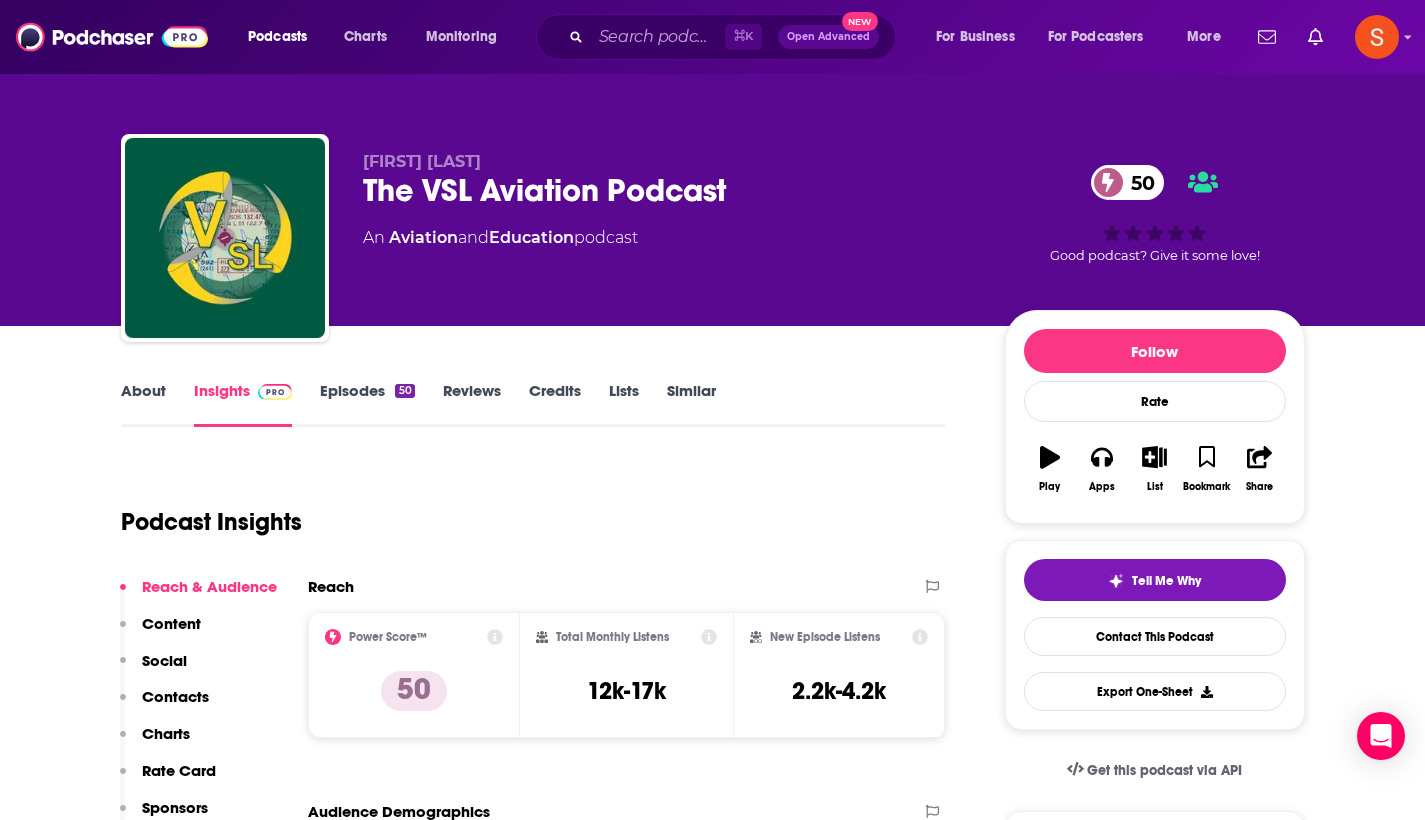 click on "Contacts" at bounding box center (175, 696) 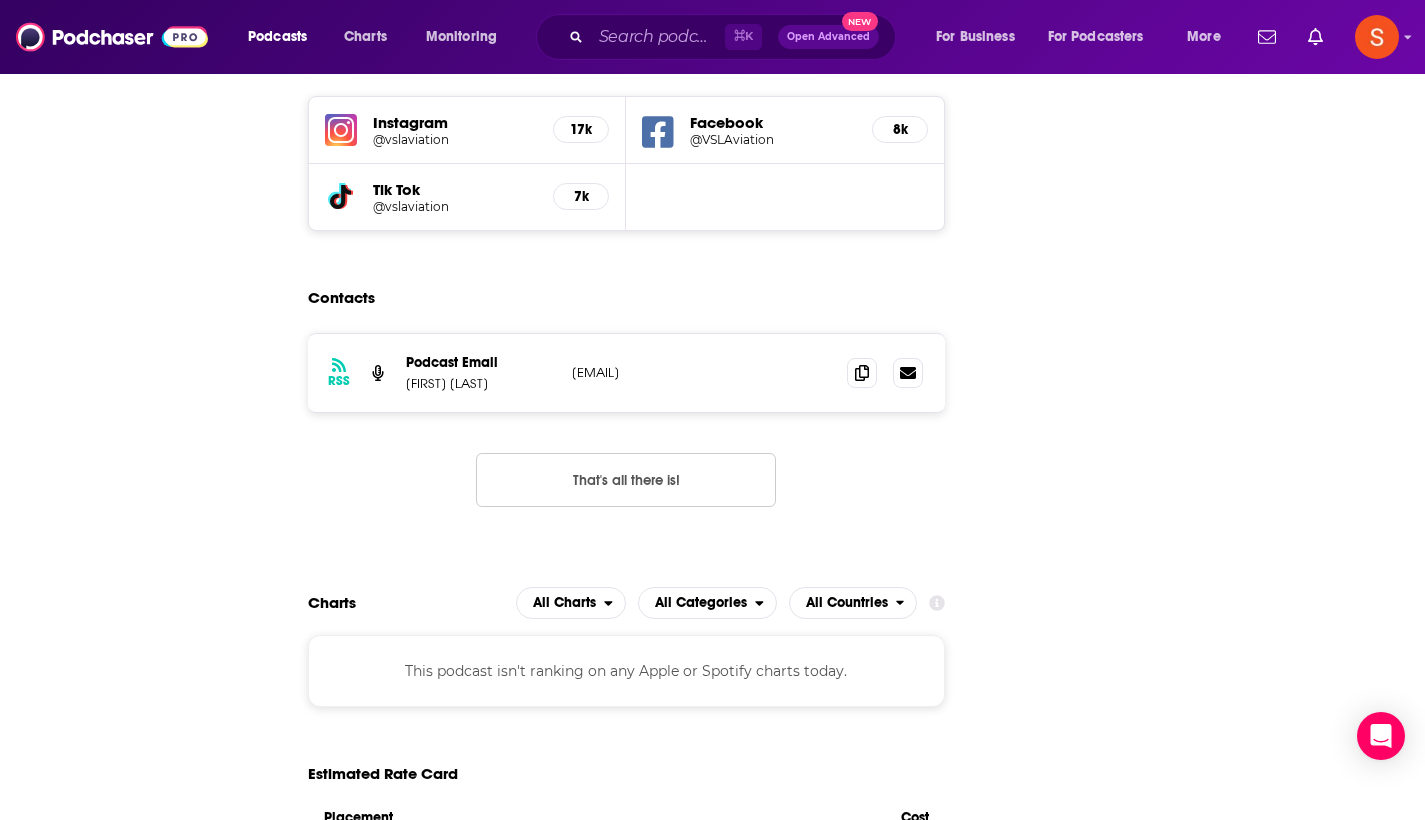 scroll, scrollTop: 1691, scrollLeft: 0, axis: vertical 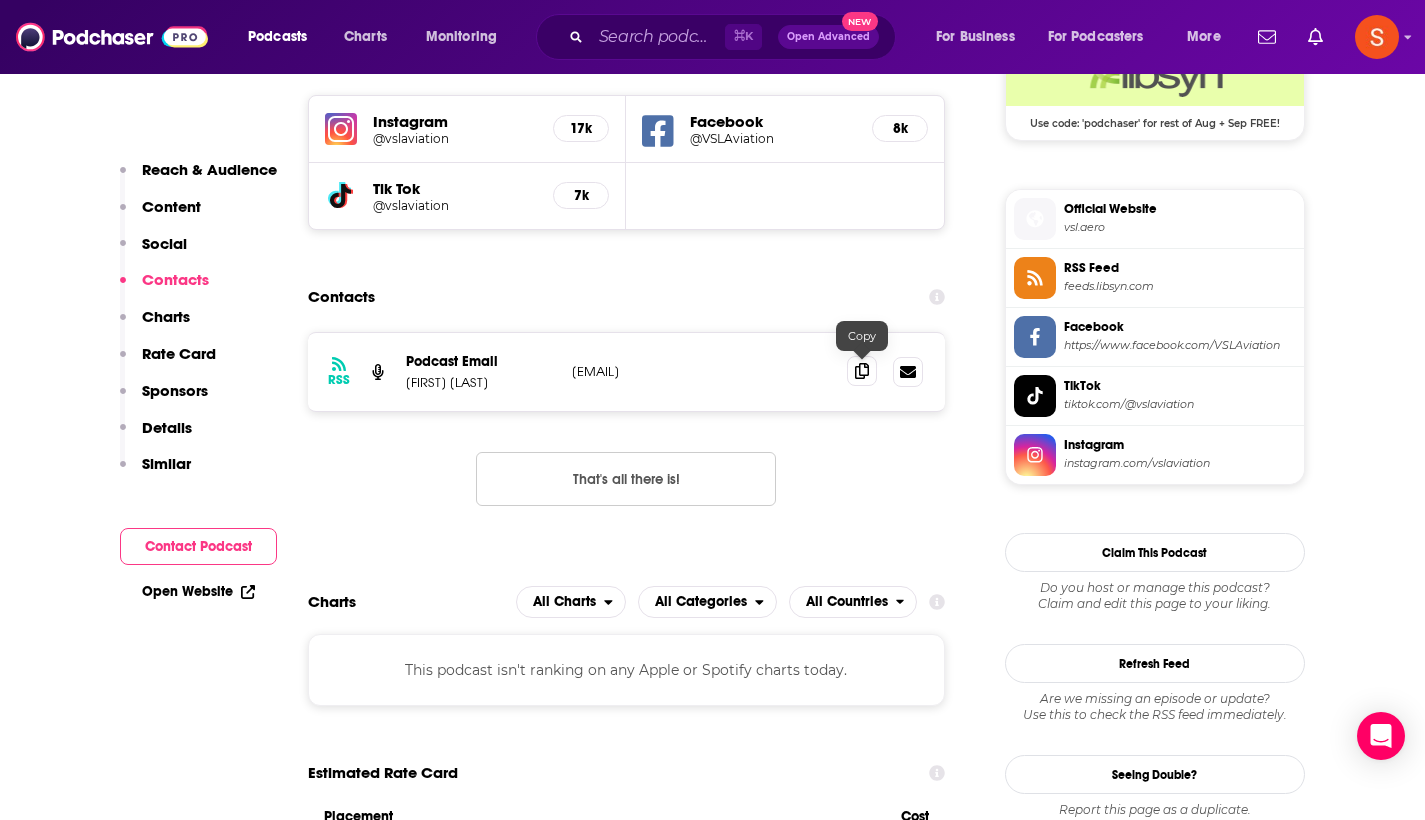 click 